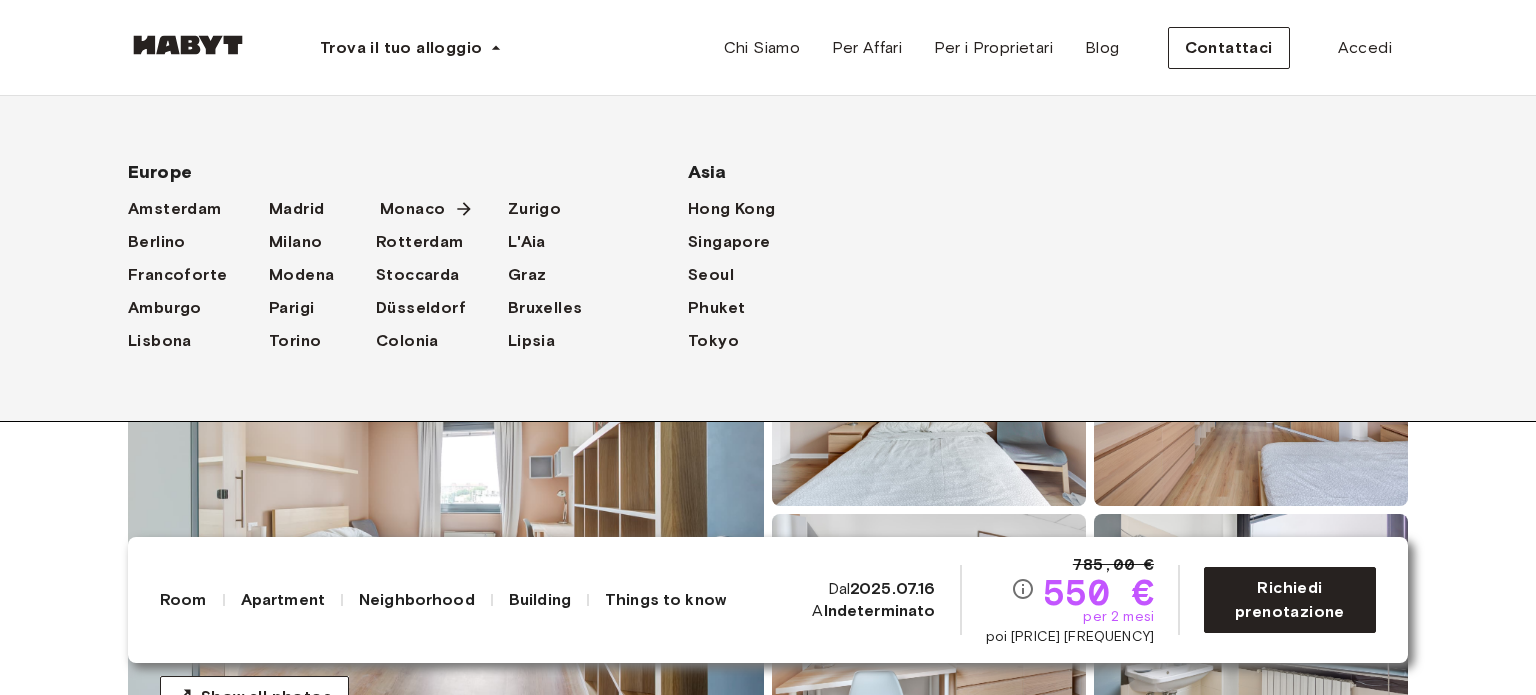 scroll, scrollTop: 0, scrollLeft: 0, axis: both 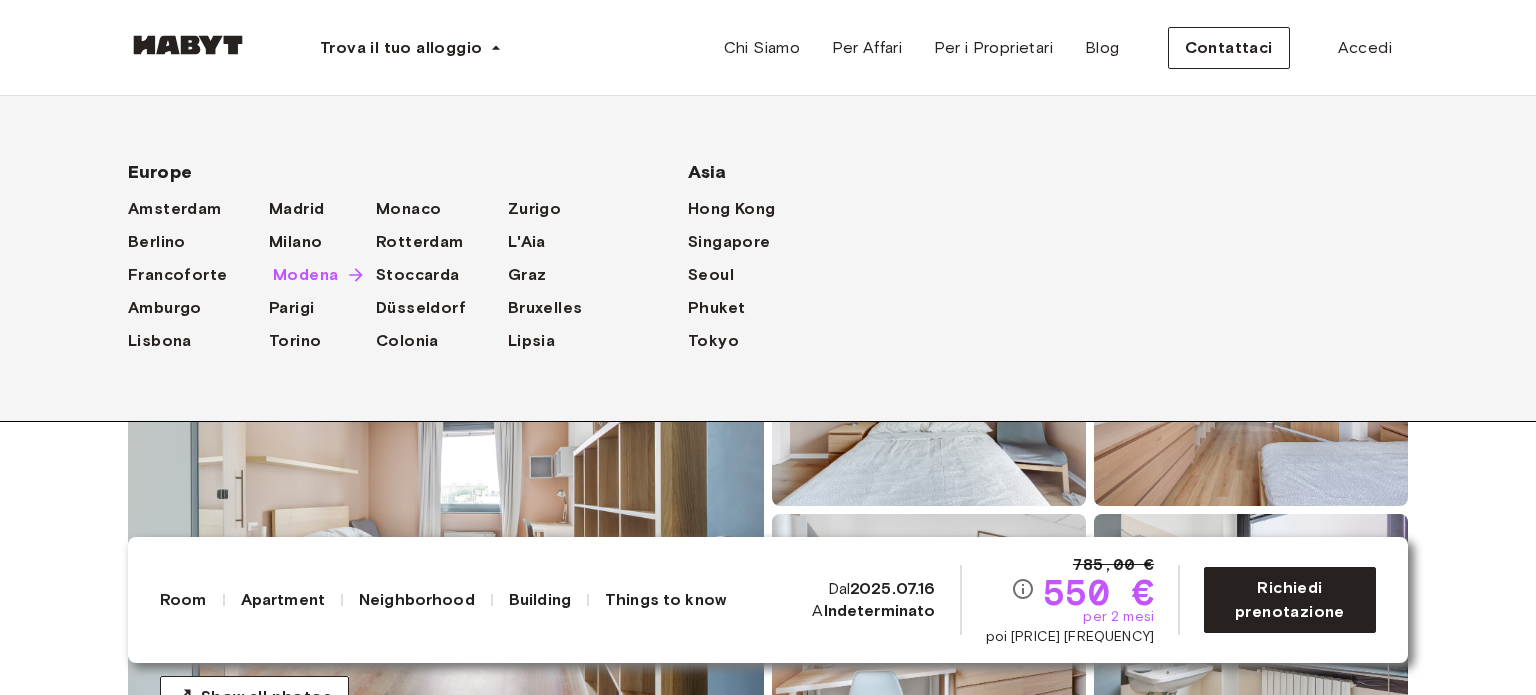 click on "Modena" at bounding box center [305, 275] 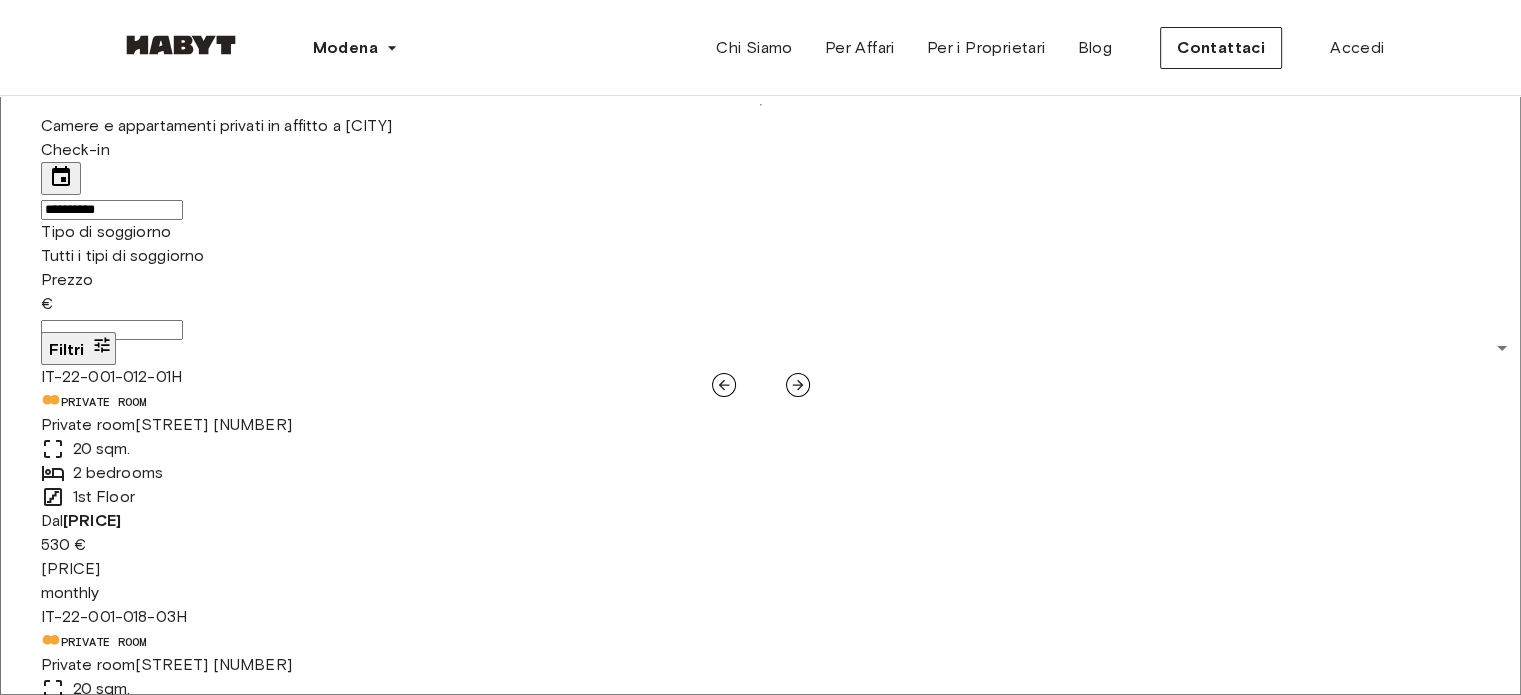 scroll, scrollTop: 0, scrollLeft: 0, axis: both 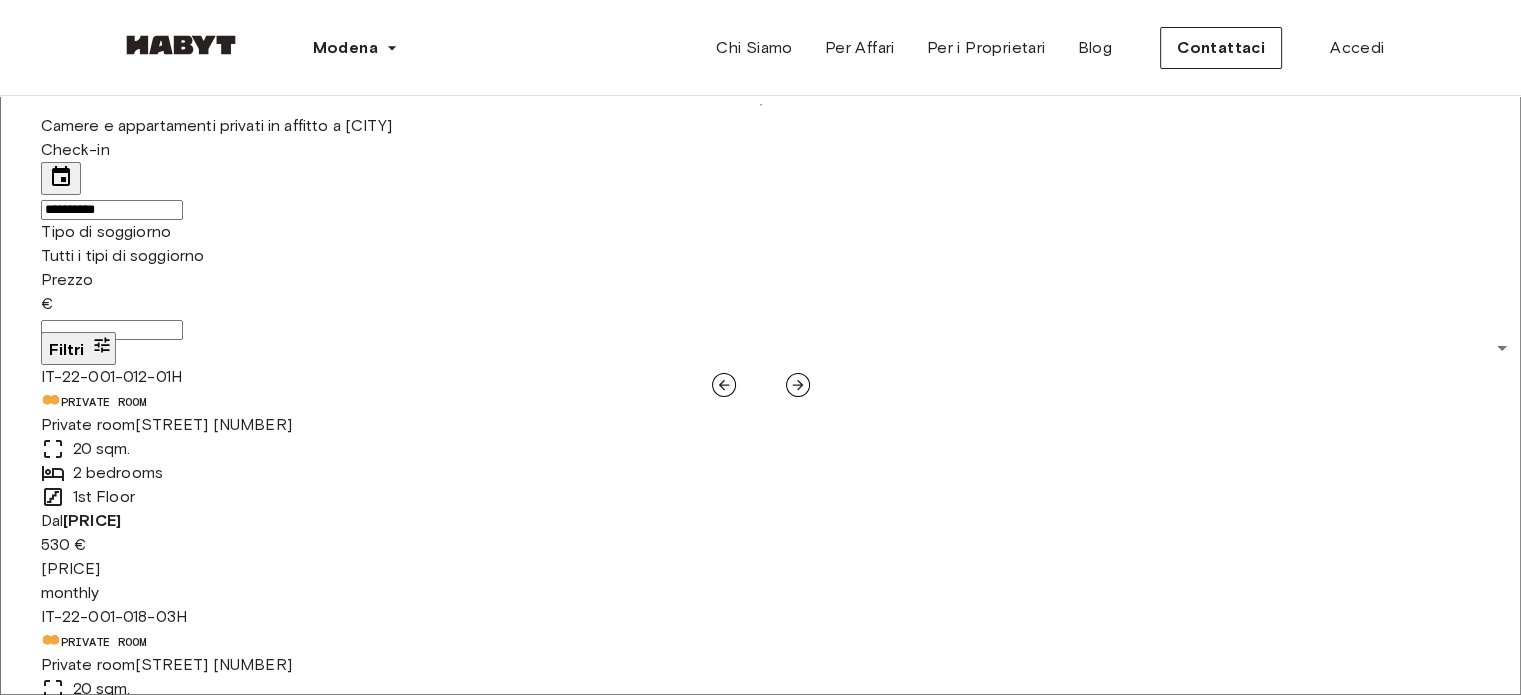 click at bounding box center (798, 385) 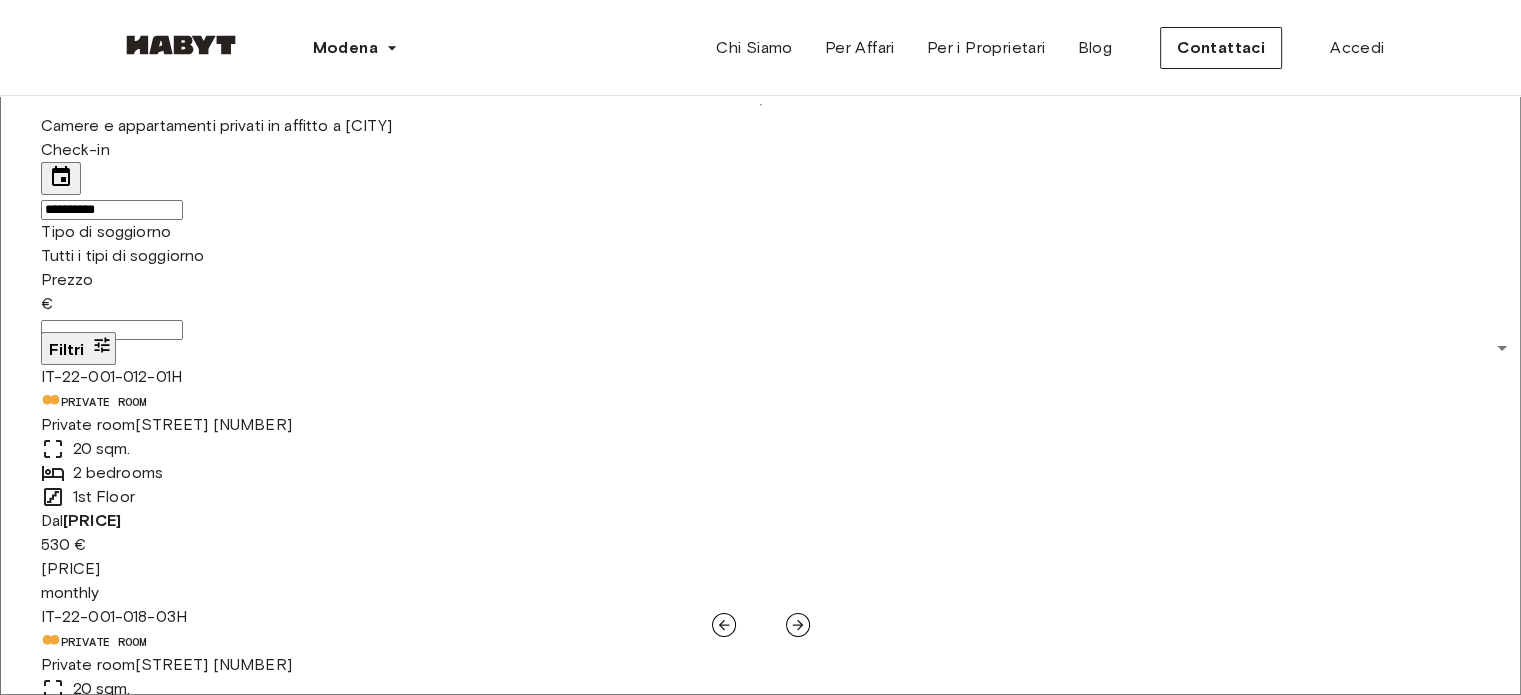 scroll, scrollTop: 0, scrollLeft: 0, axis: both 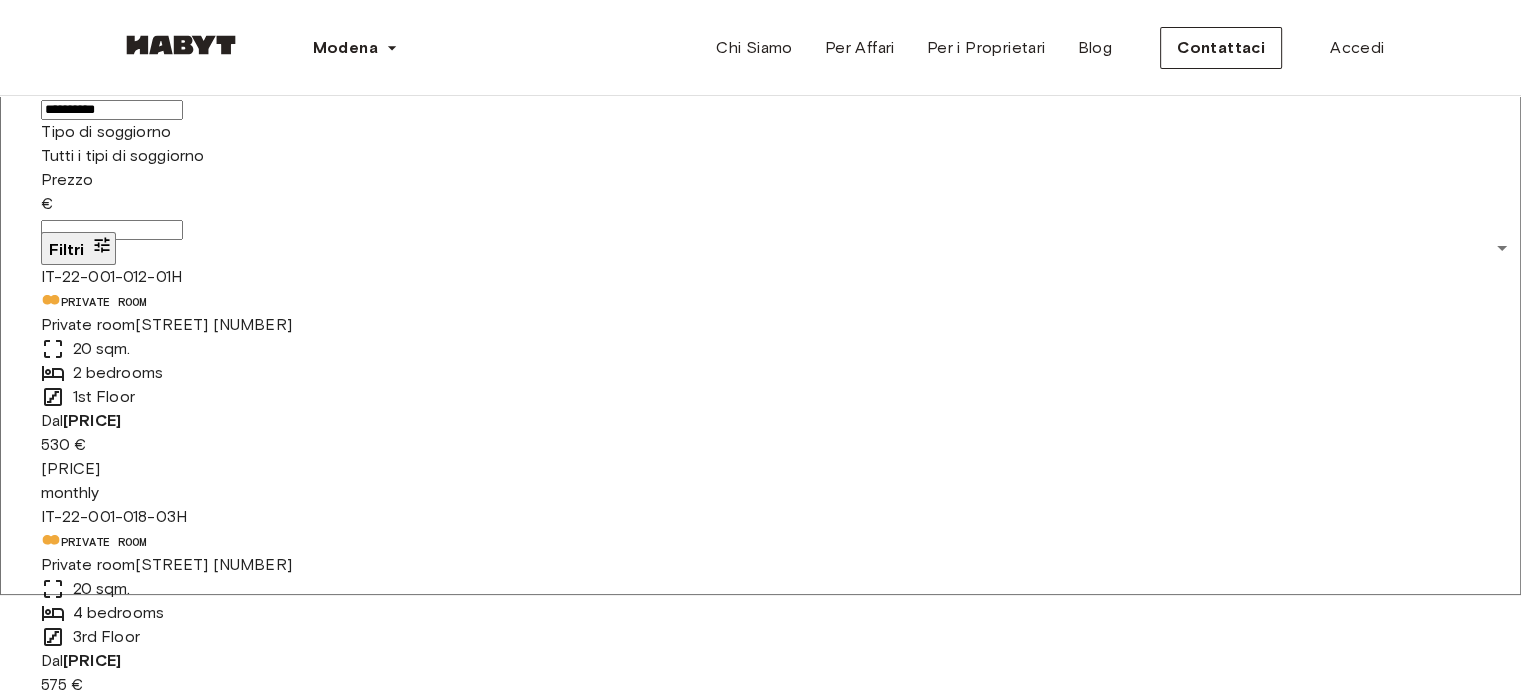 click 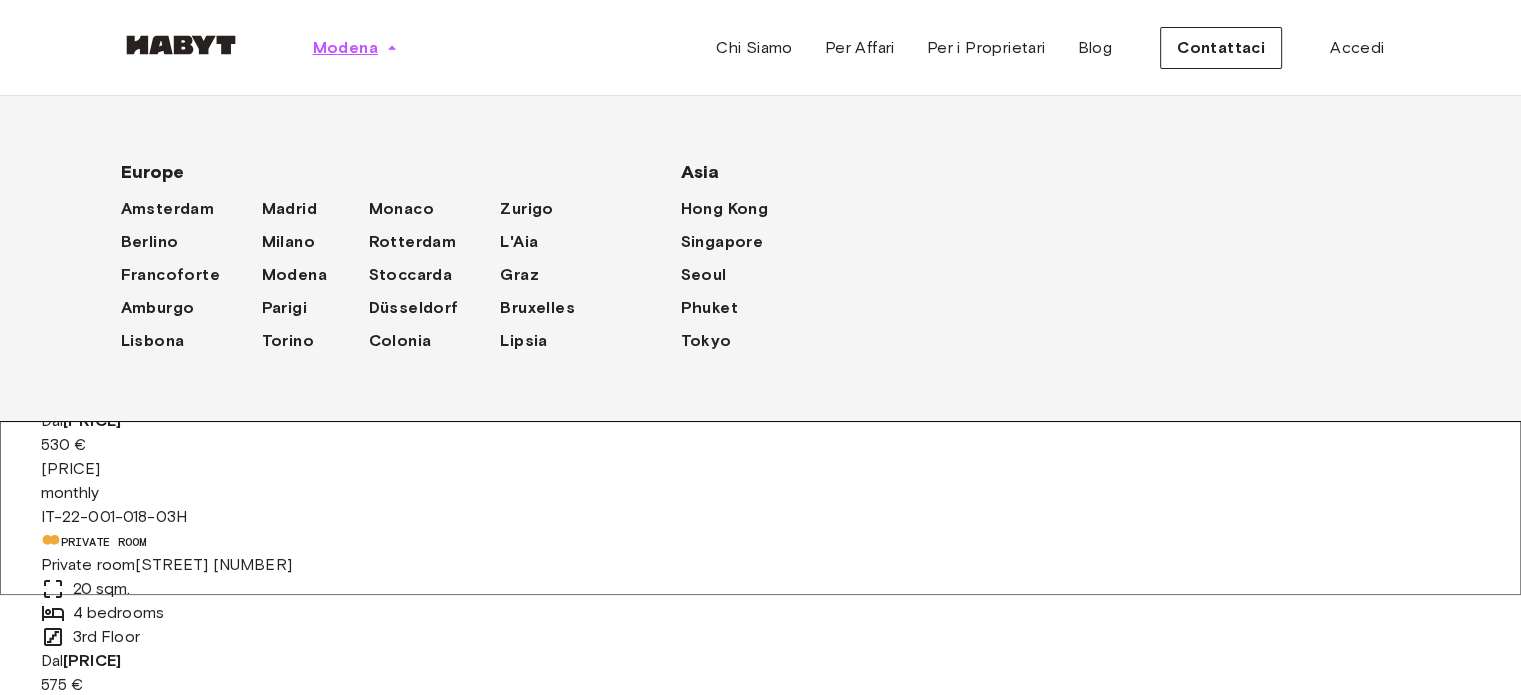 click on "Modena" at bounding box center (355, 48) 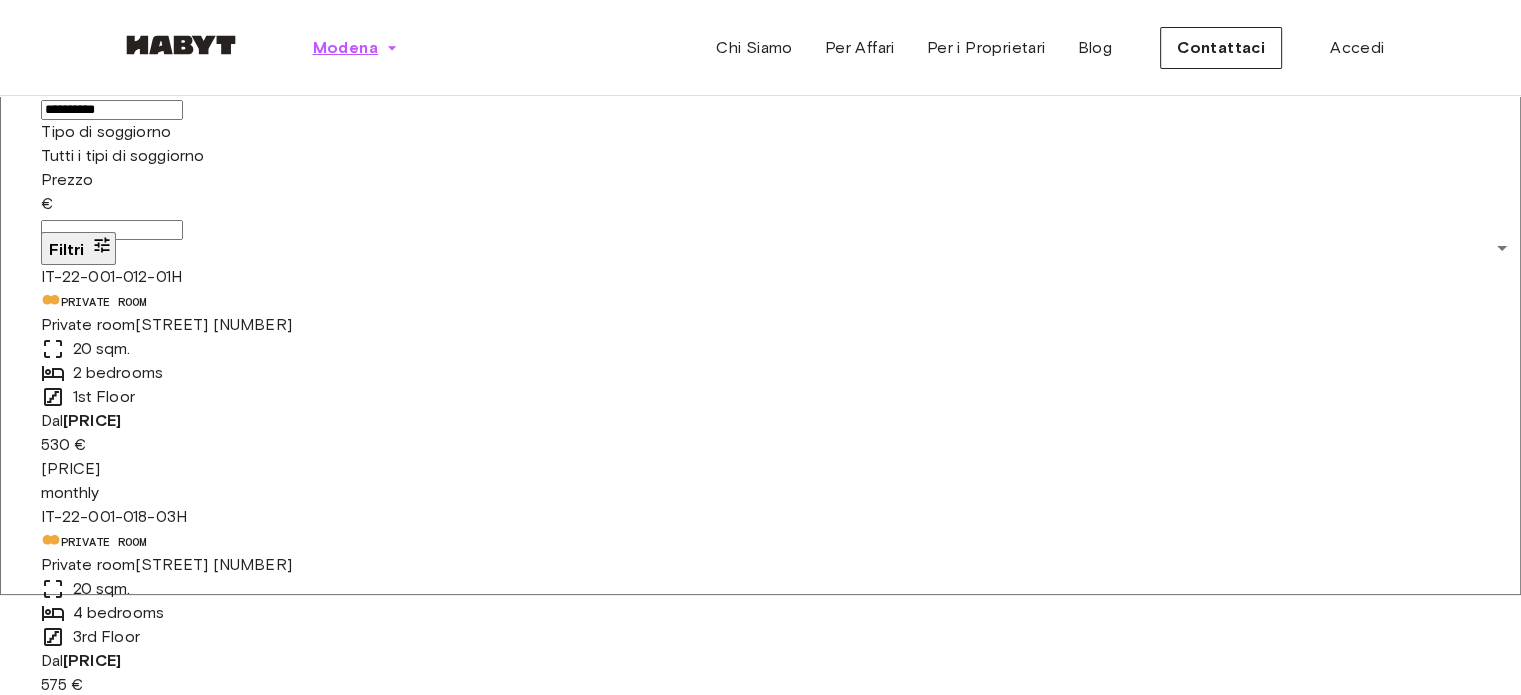 click on "Modena" at bounding box center (355, 48) 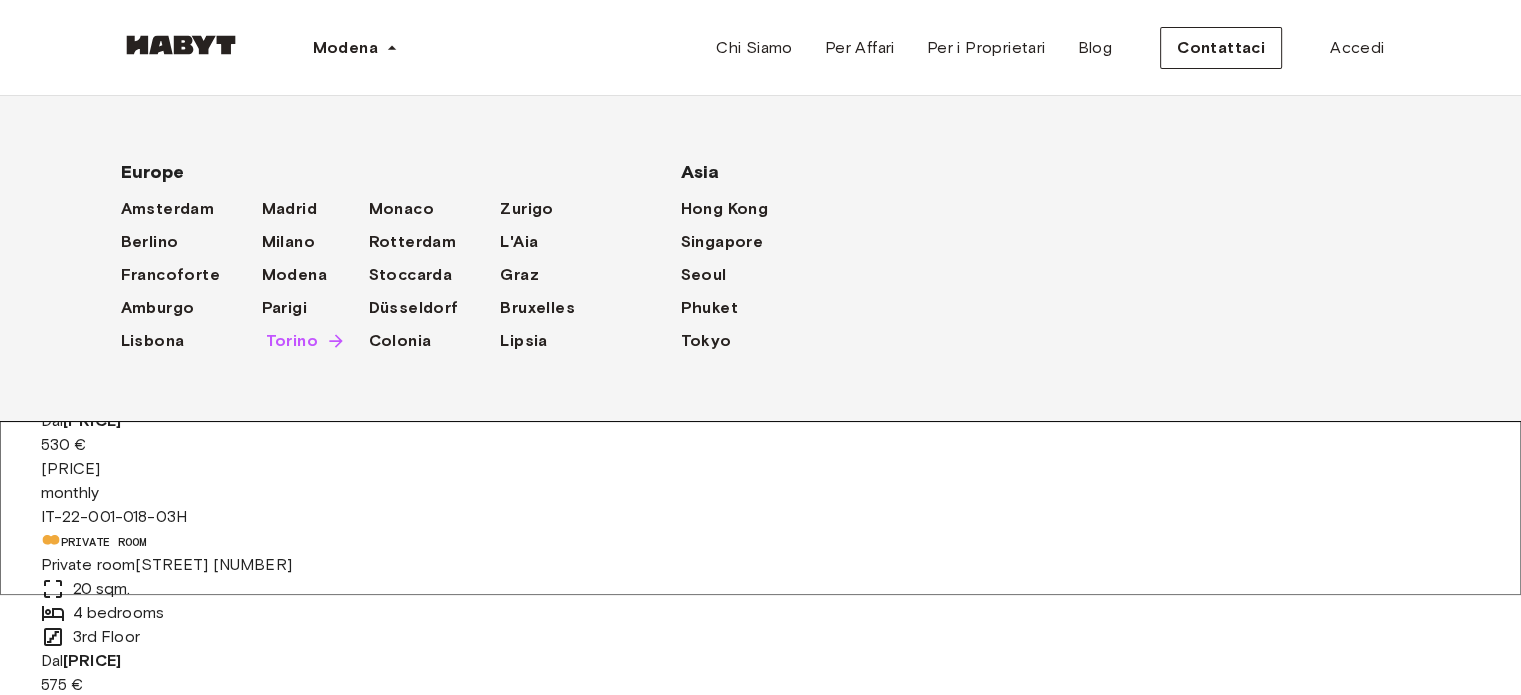click on "Torino" at bounding box center (292, 341) 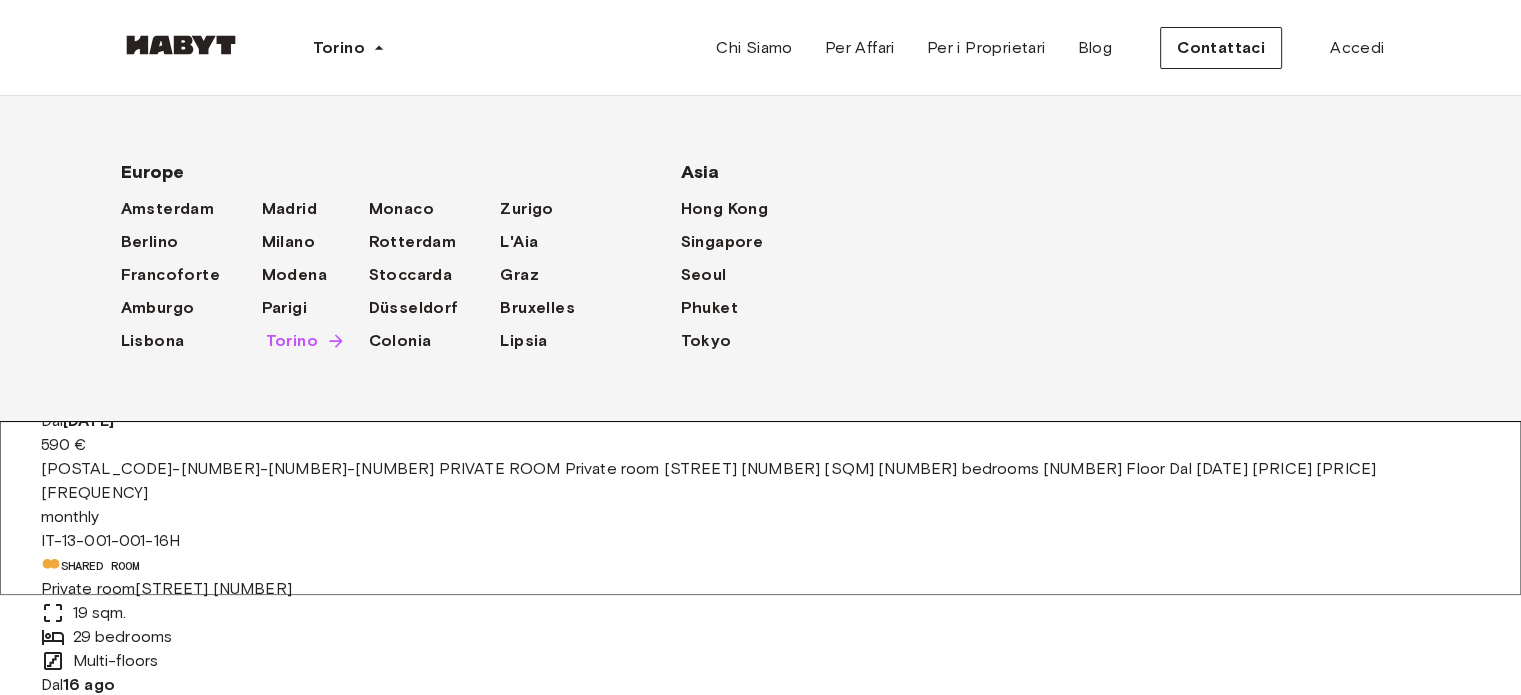 scroll, scrollTop: 235, scrollLeft: 0, axis: vertical 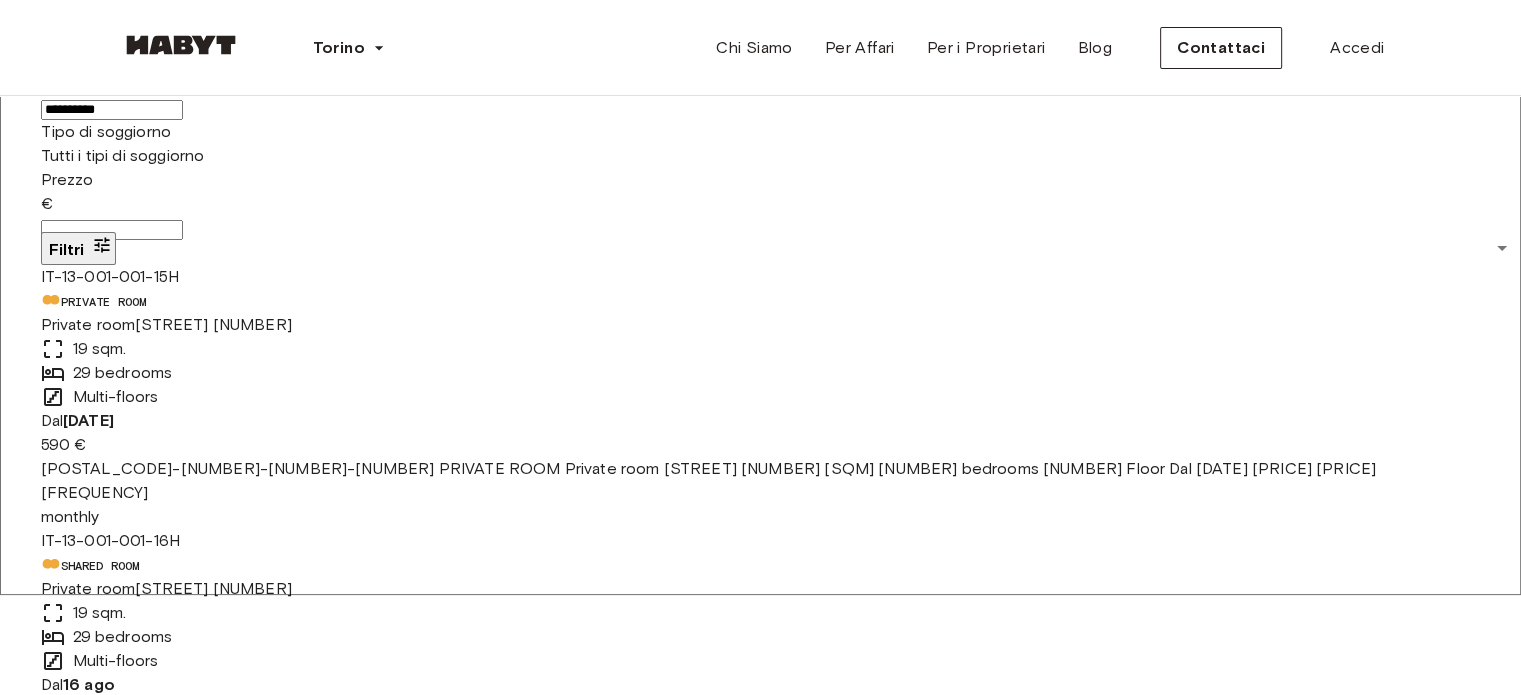click on "**********" at bounding box center [760, 2104] 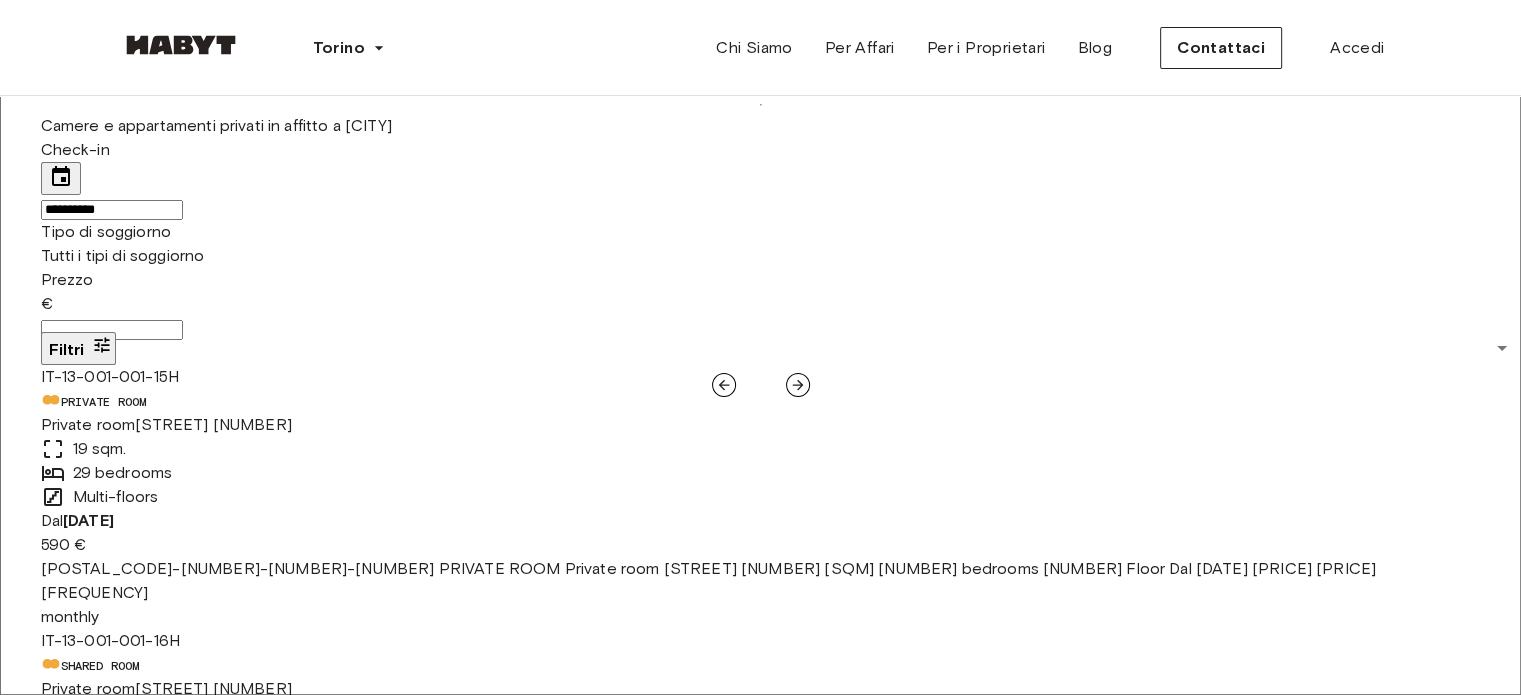 scroll, scrollTop: 0, scrollLeft: 0, axis: both 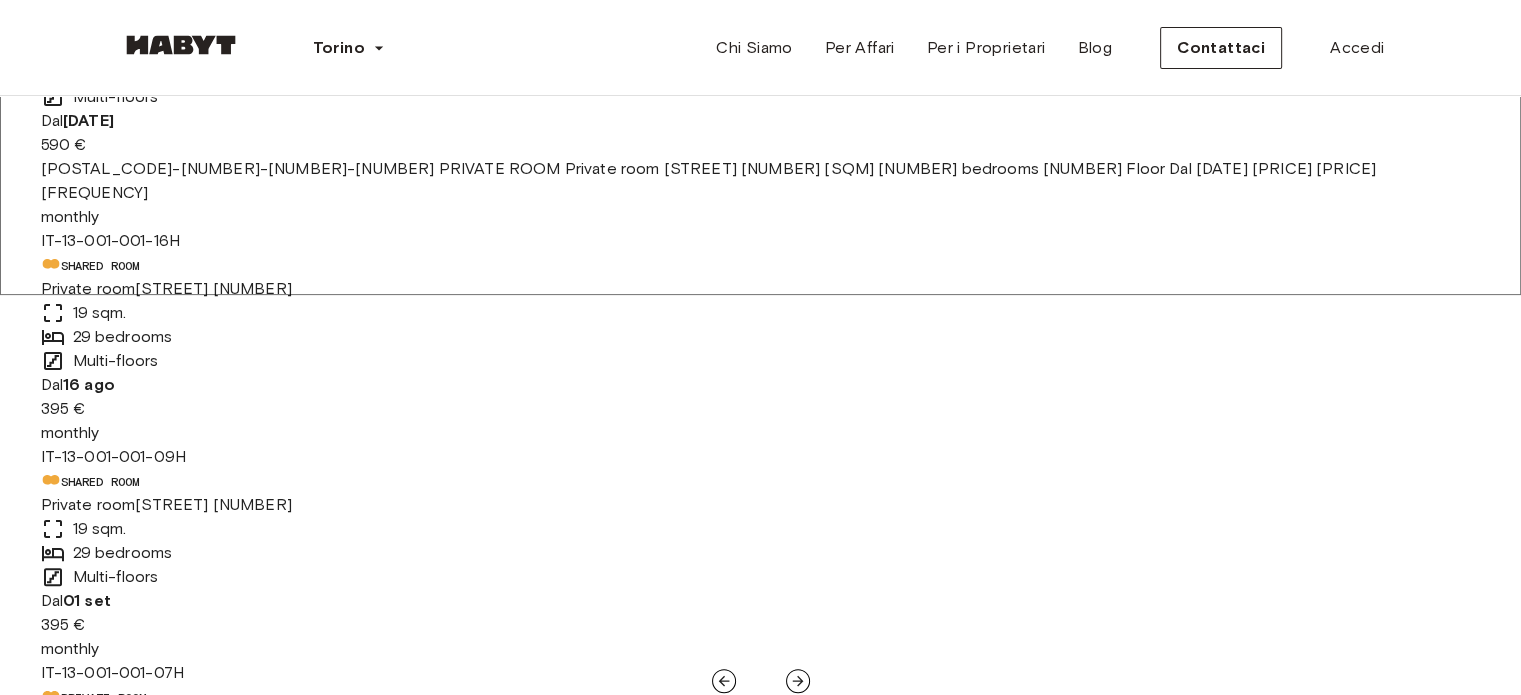 click 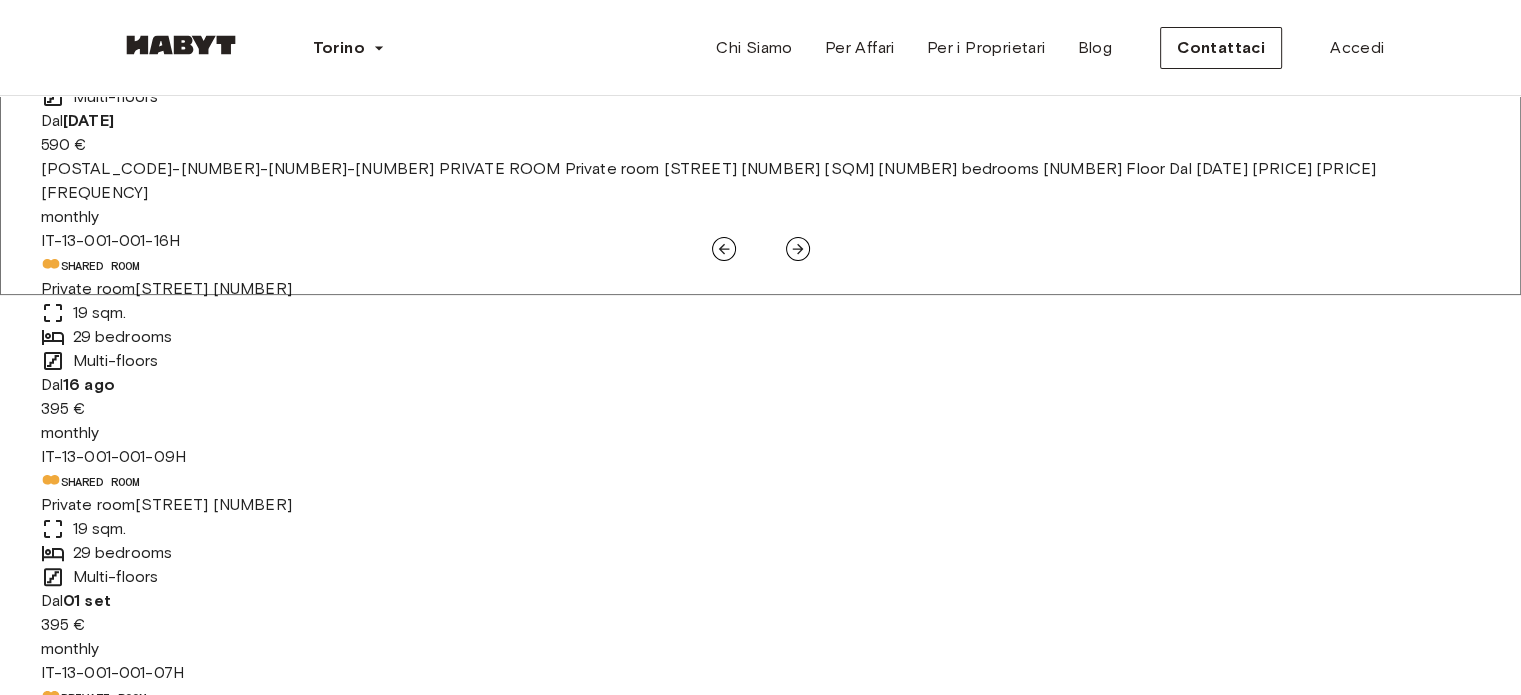 scroll, scrollTop: 100, scrollLeft: 0, axis: vertical 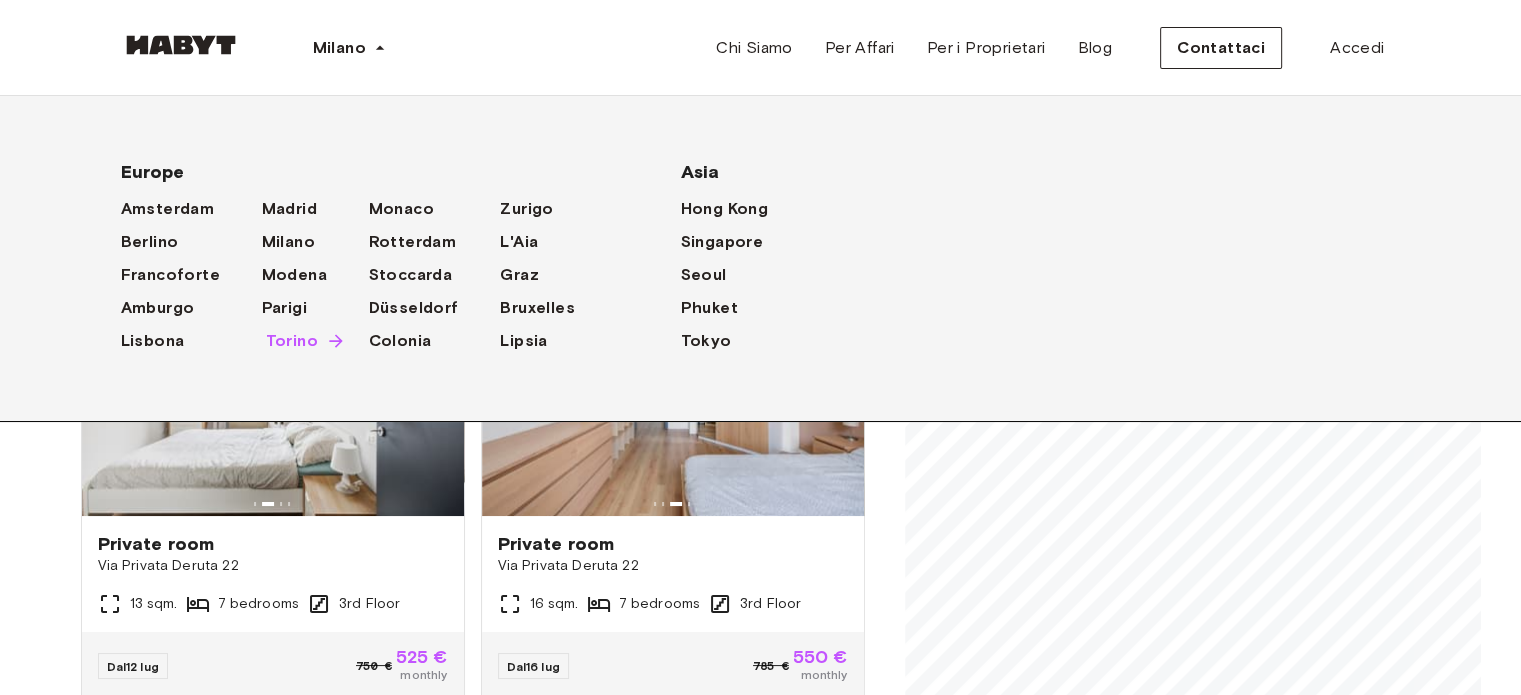 click on "Torino" at bounding box center [292, 341] 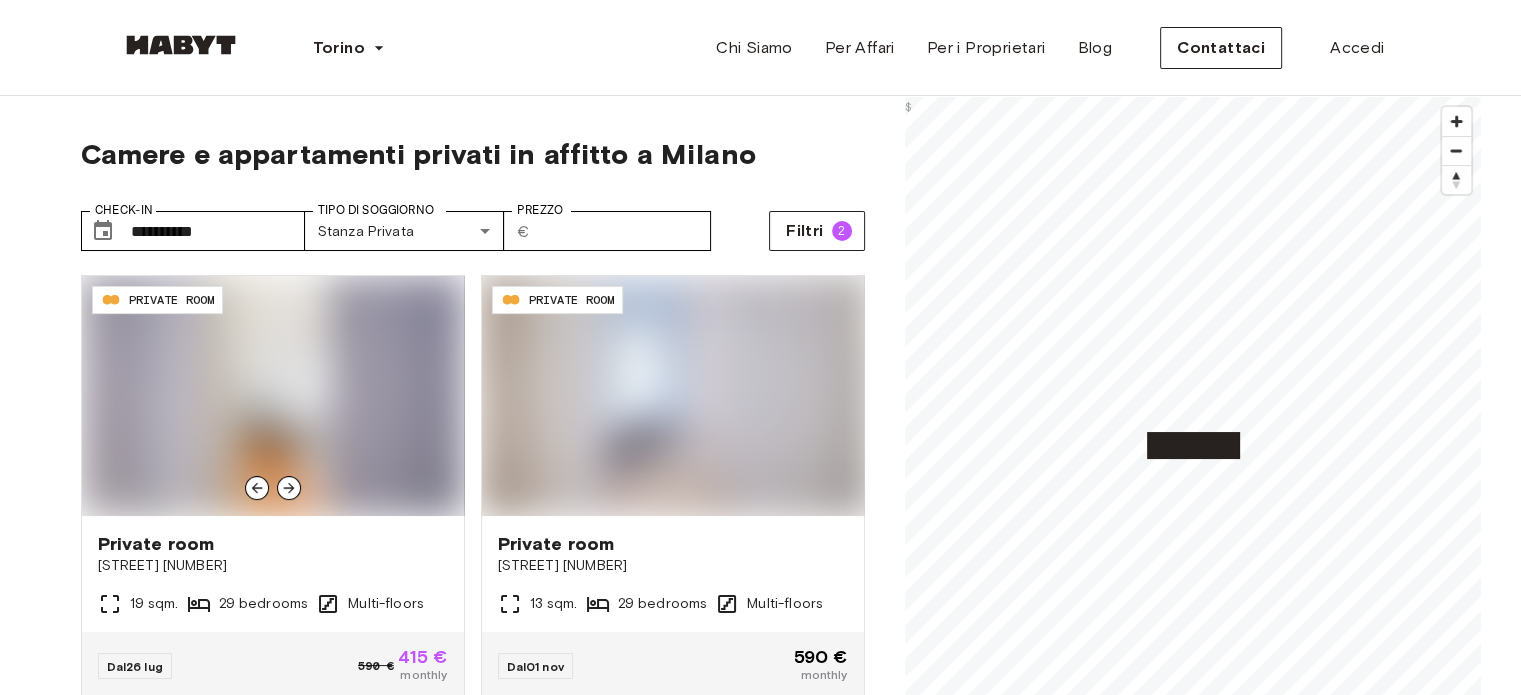click on "**********" at bounding box center [473, 533] 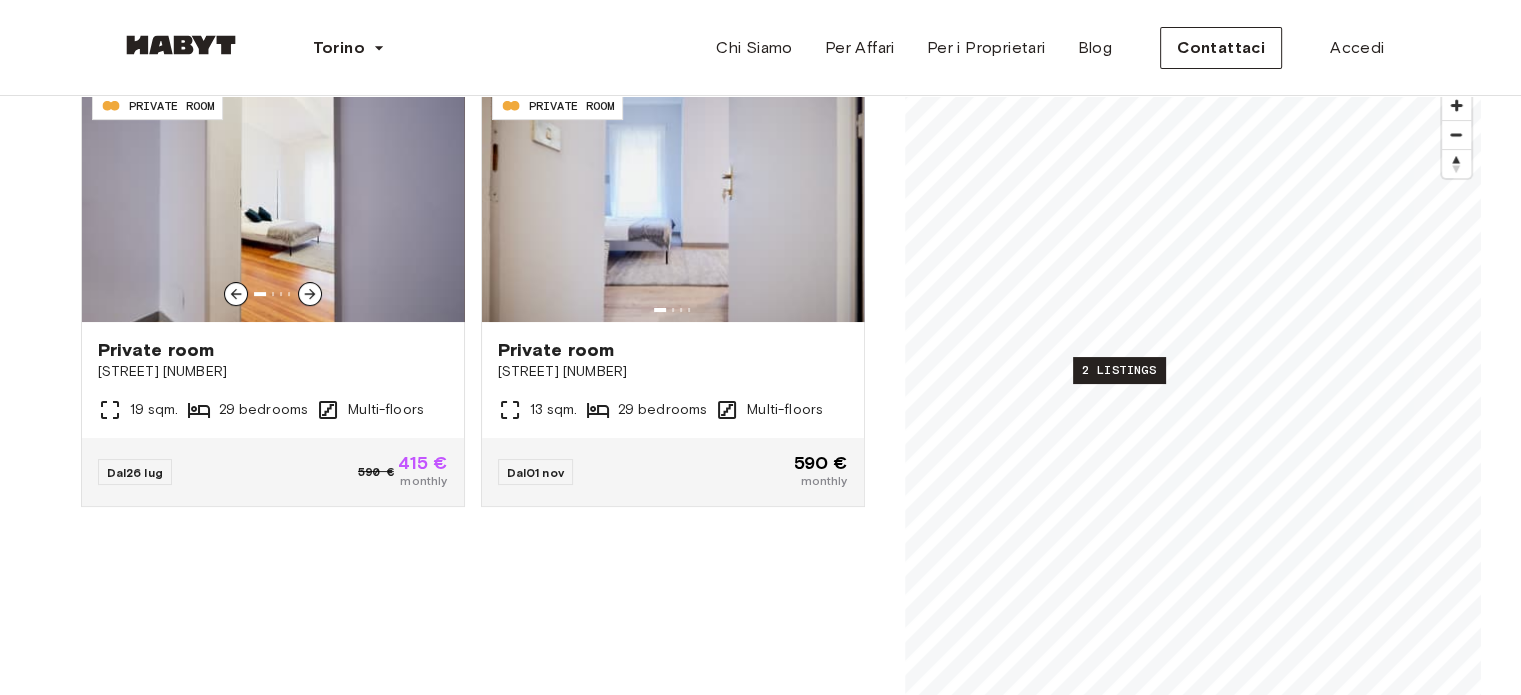 scroll, scrollTop: 100, scrollLeft: 0, axis: vertical 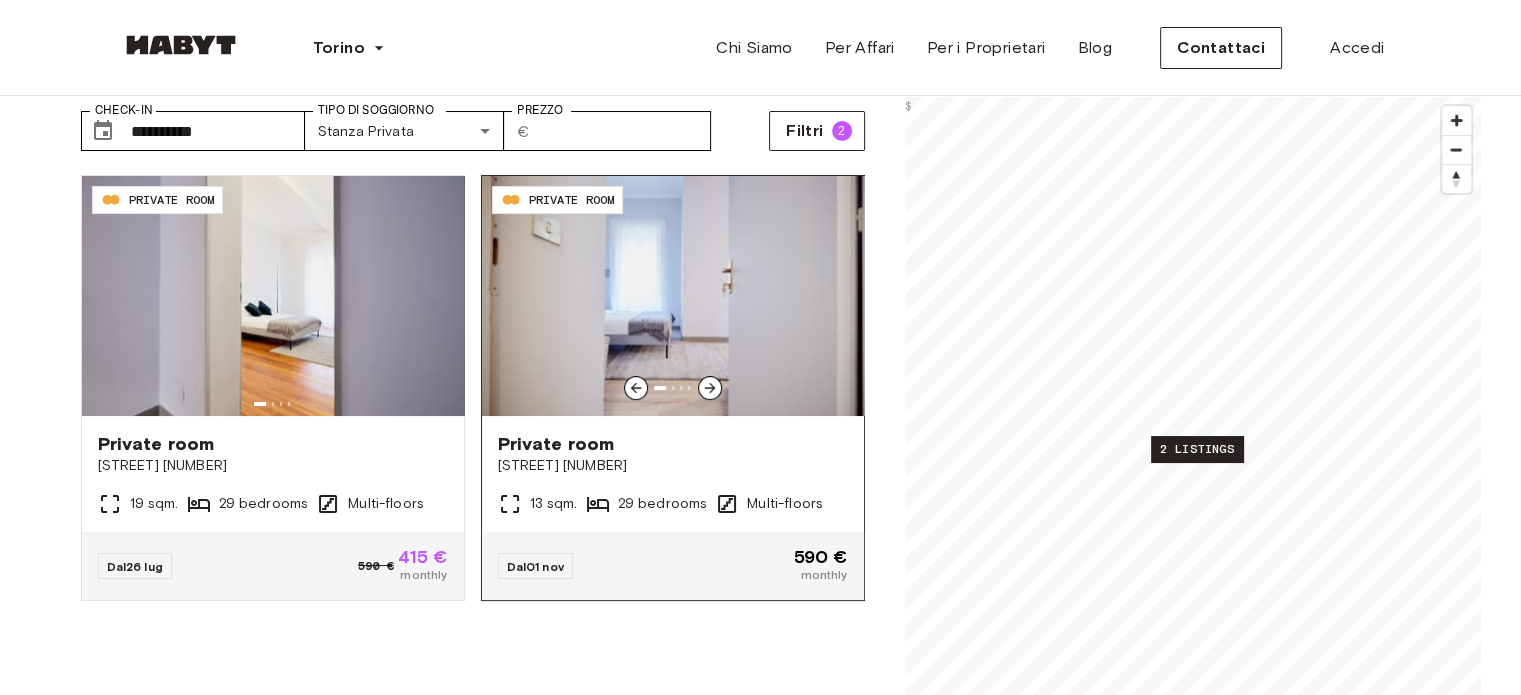 click 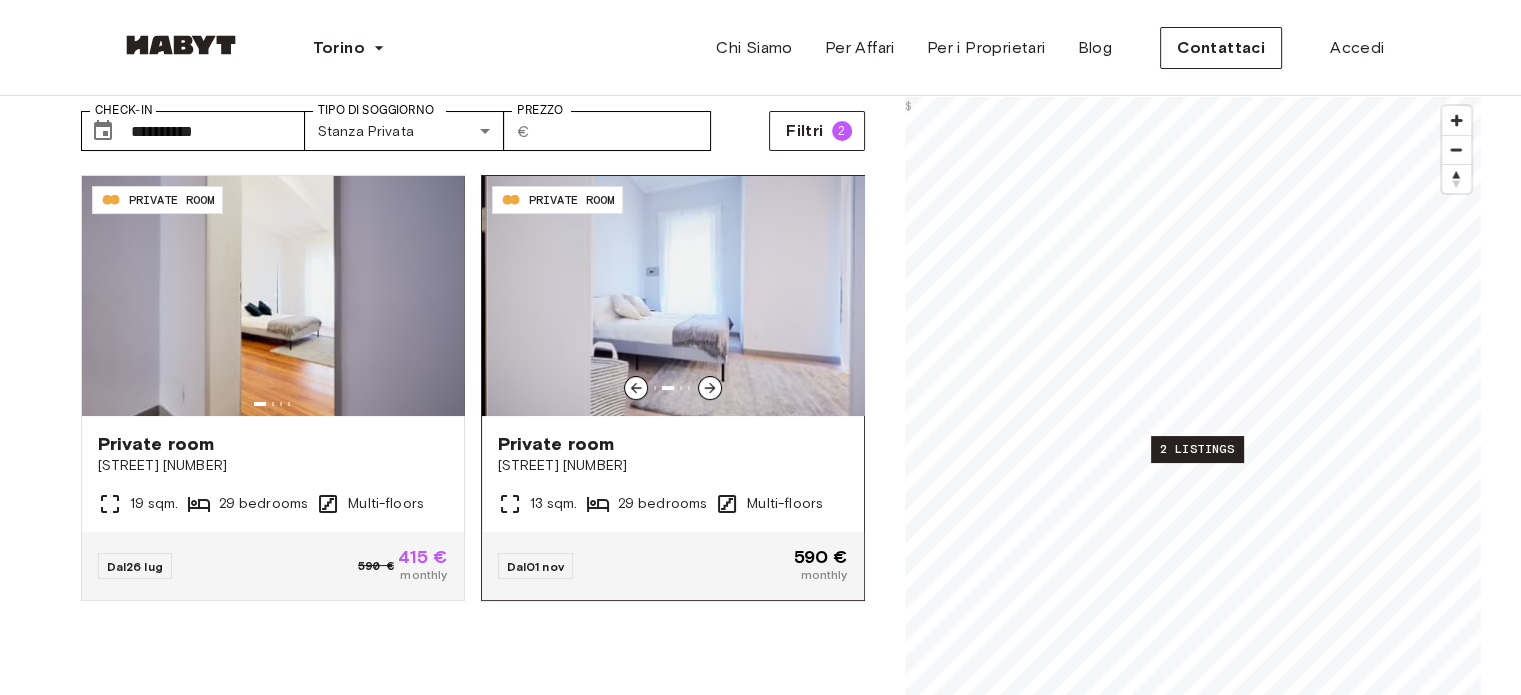click 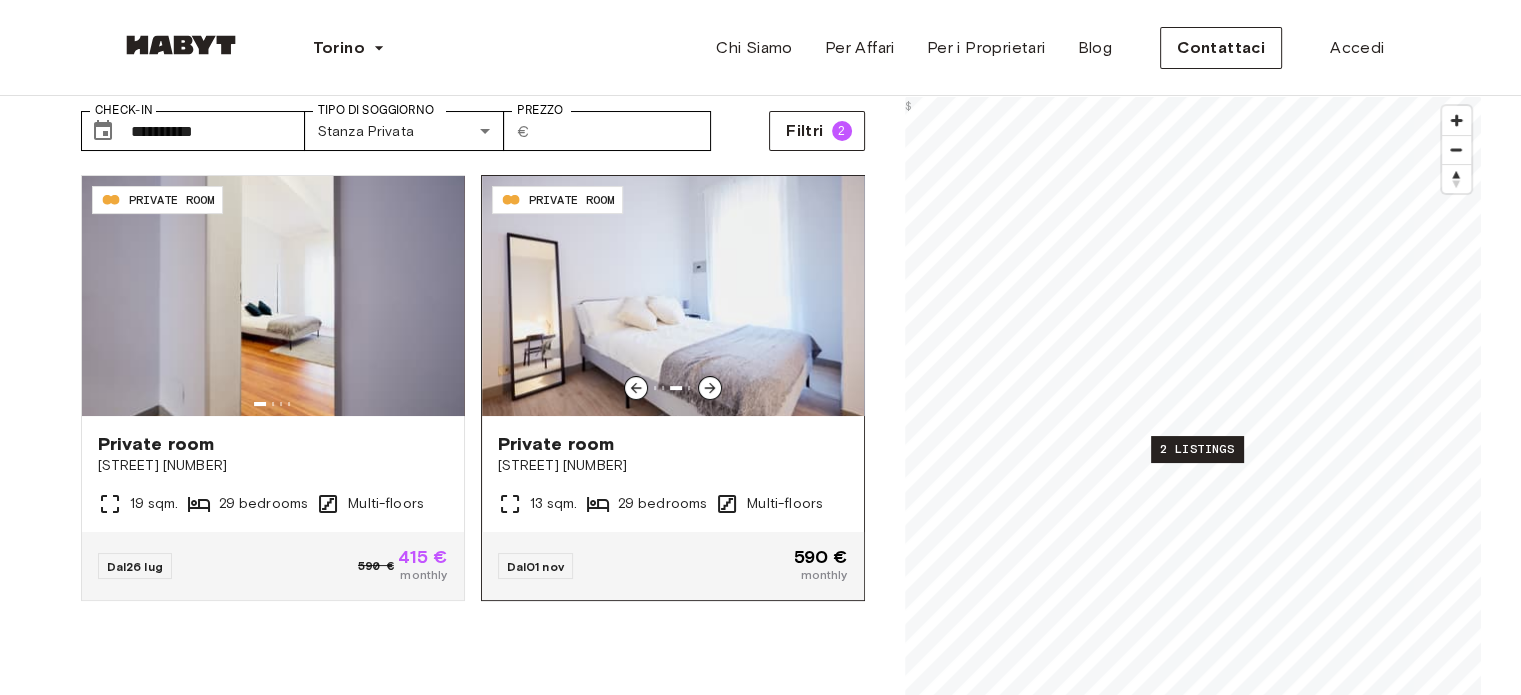 click 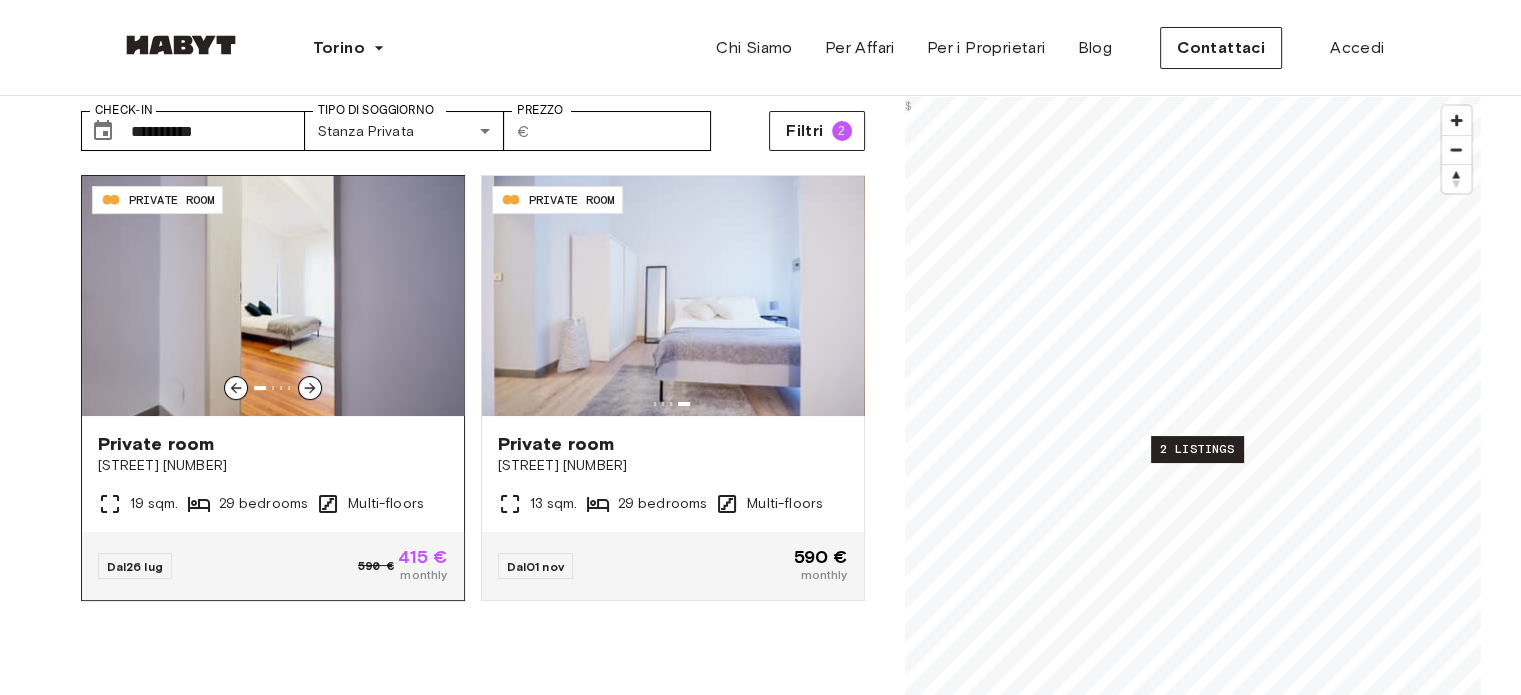 click at bounding box center (273, 296) 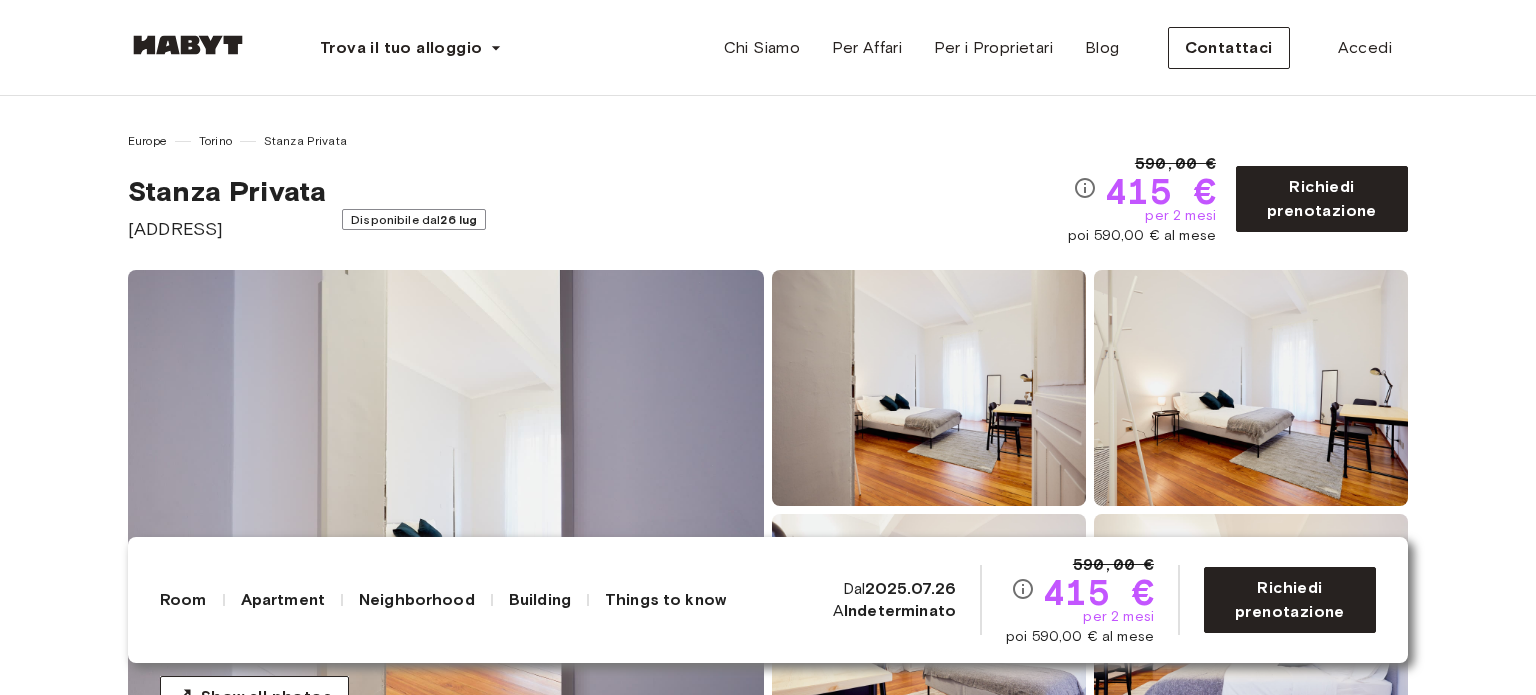 scroll, scrollTop: 500, scrollLeft: 0, axis: vertical 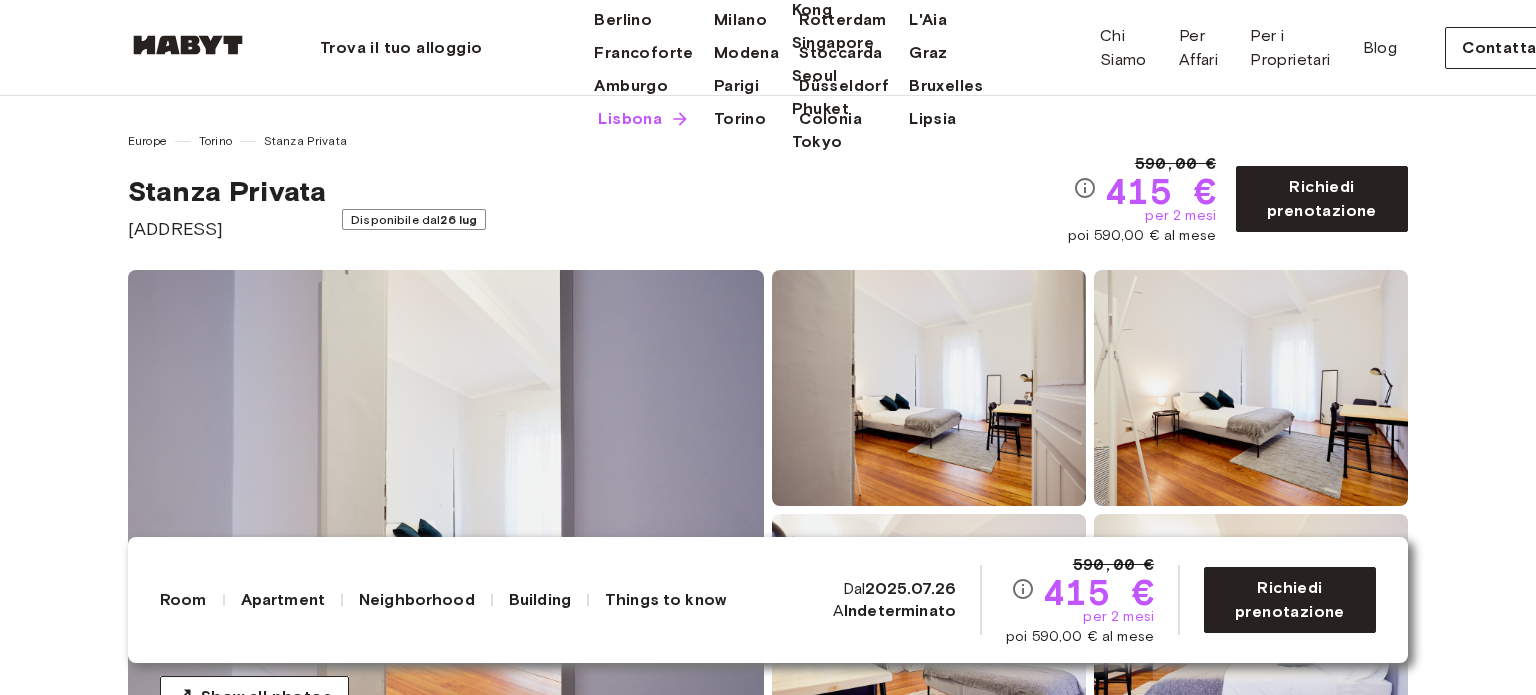 click on "Lisbona" at bounding box center (630, 119) 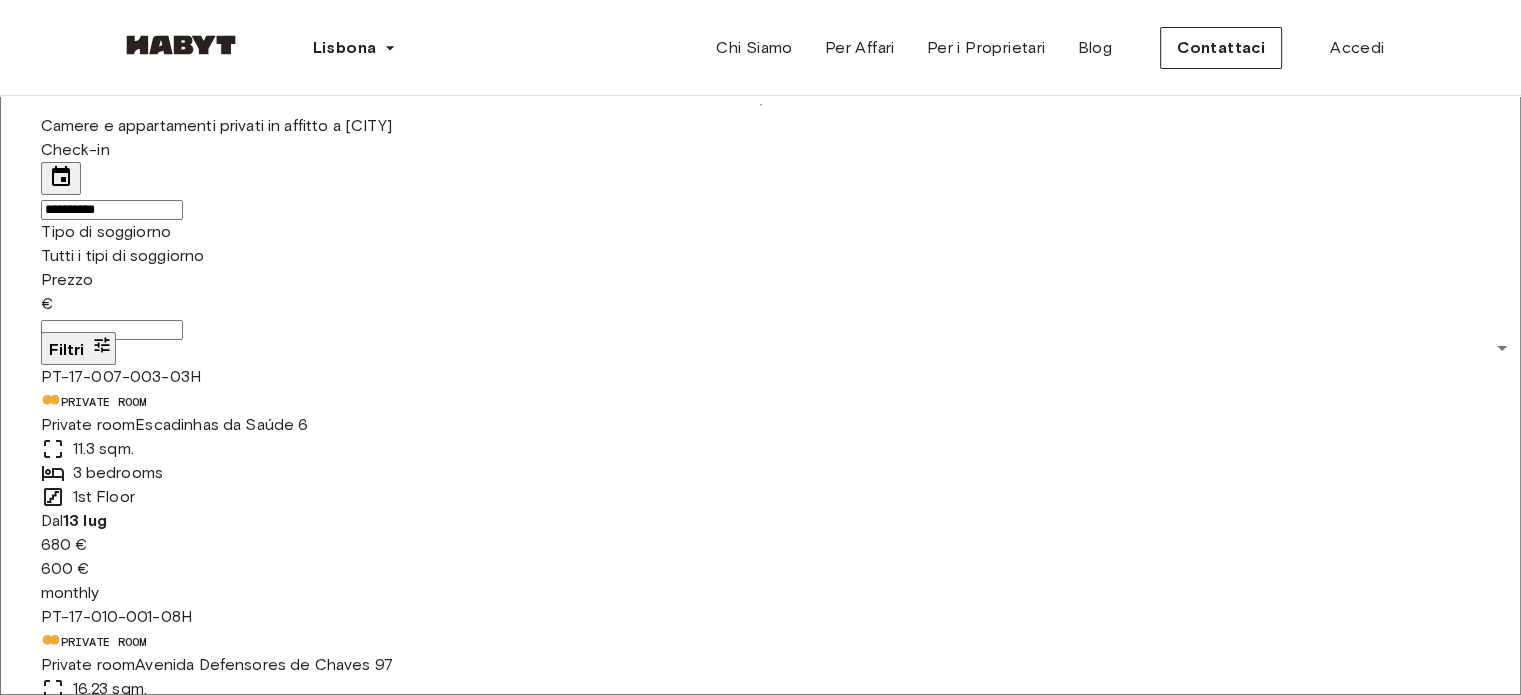 click on "**********" at bounding box center [760, 4207] 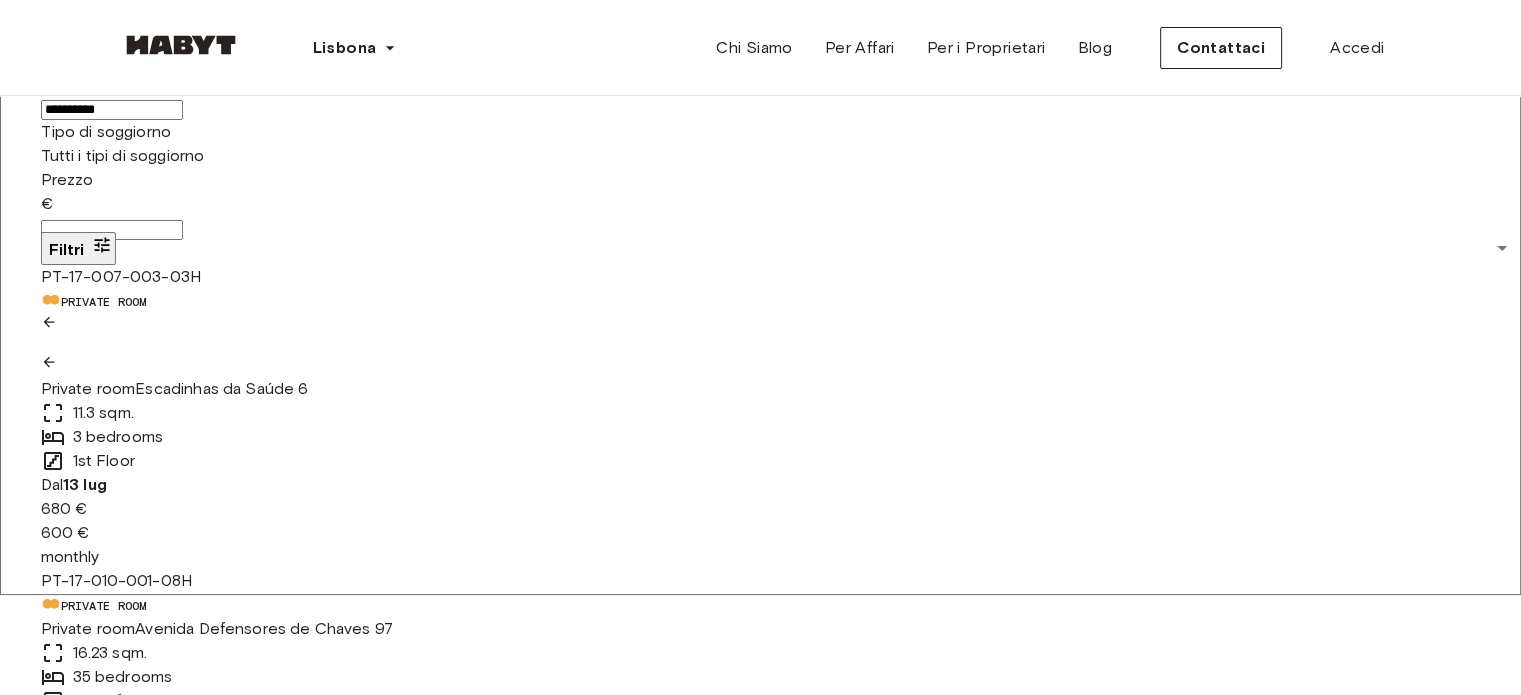 click 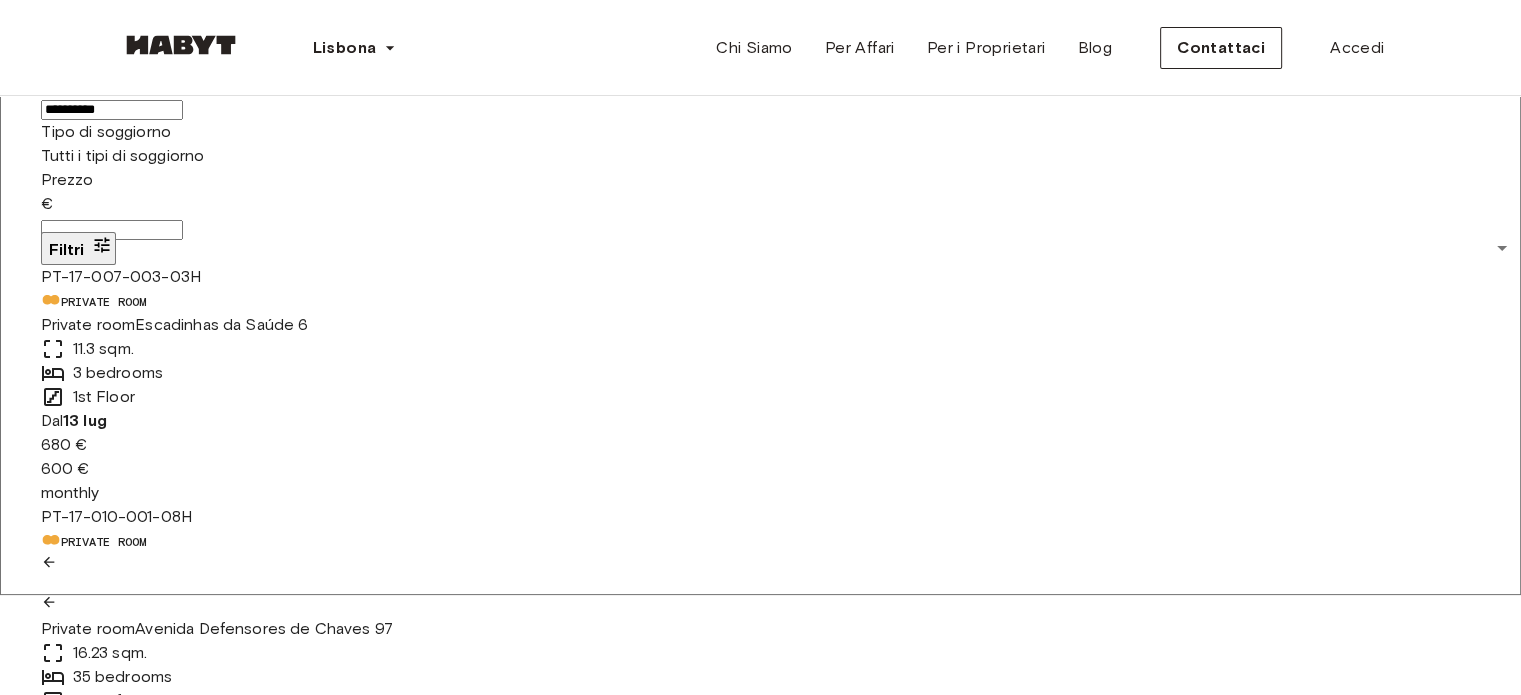 click 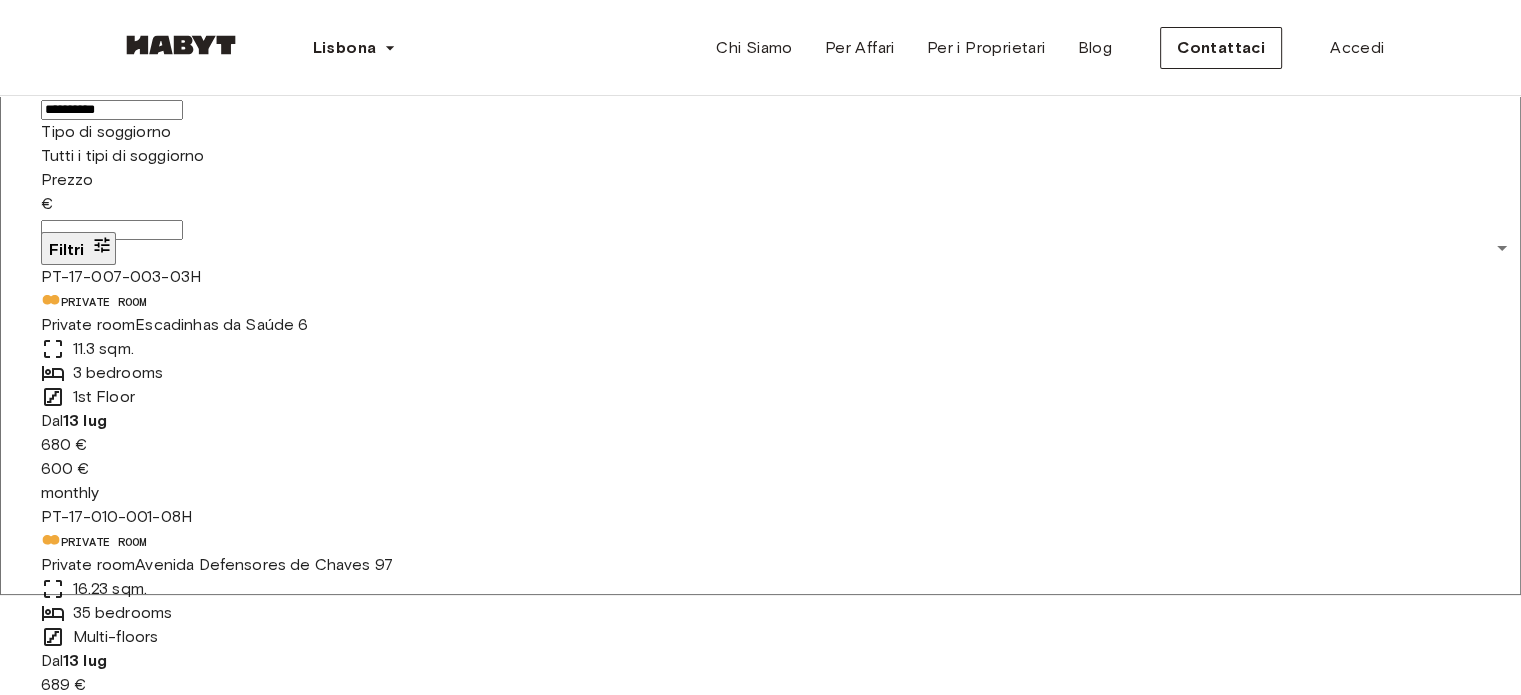 scroll, scrollTop: 500, scrollLeft: 0, axis: vertical 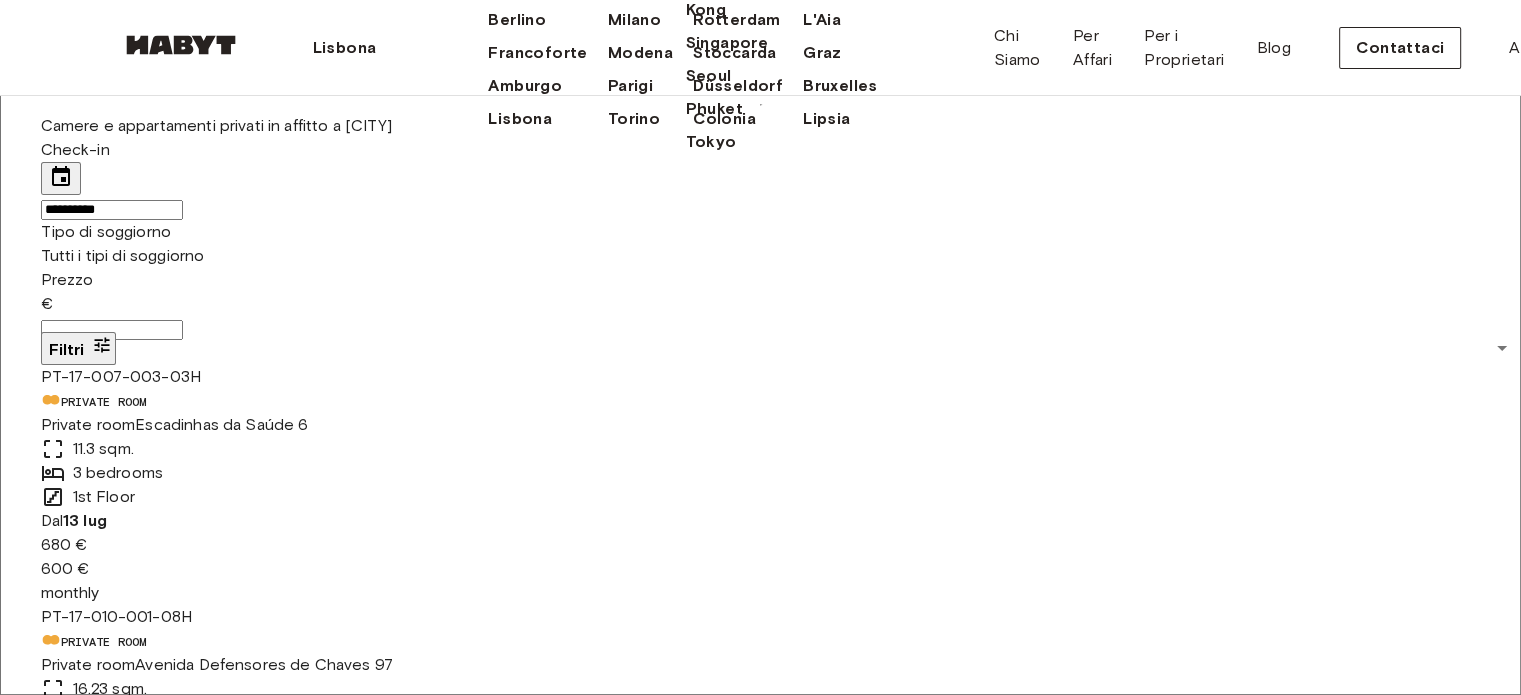 click on "Amsterdam" at bounding box center (539, -13) 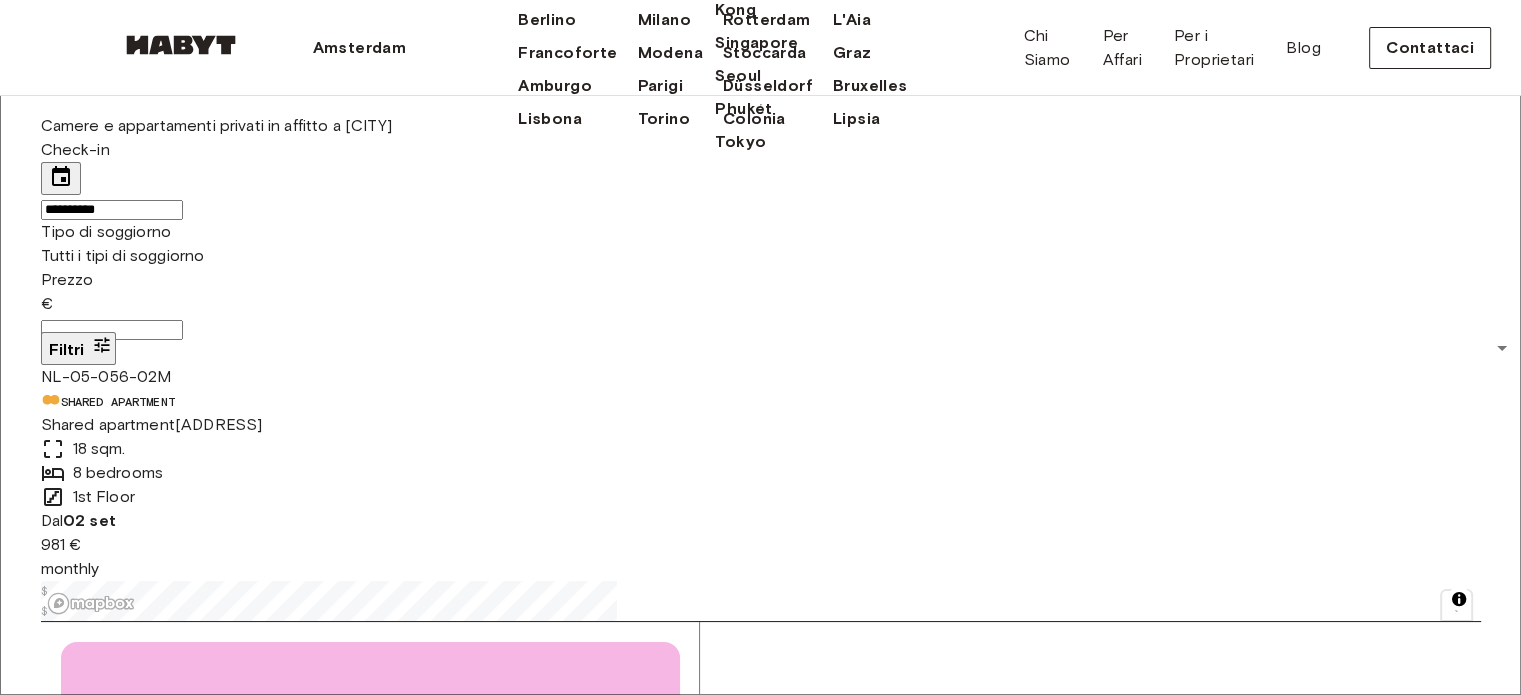 scroll, scrollTop: 0, scrollLeft: 0, axis: both 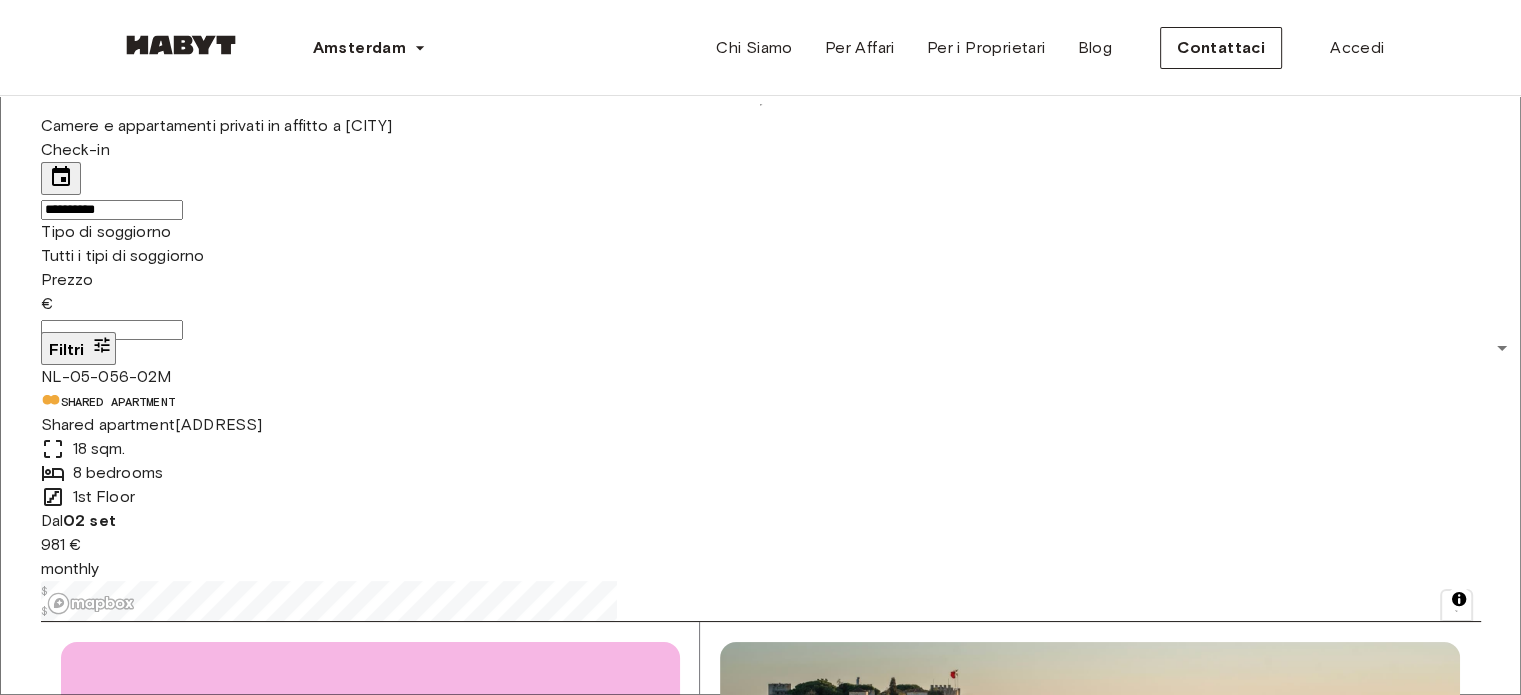 click on "**********" at bounding box center [761, 347] 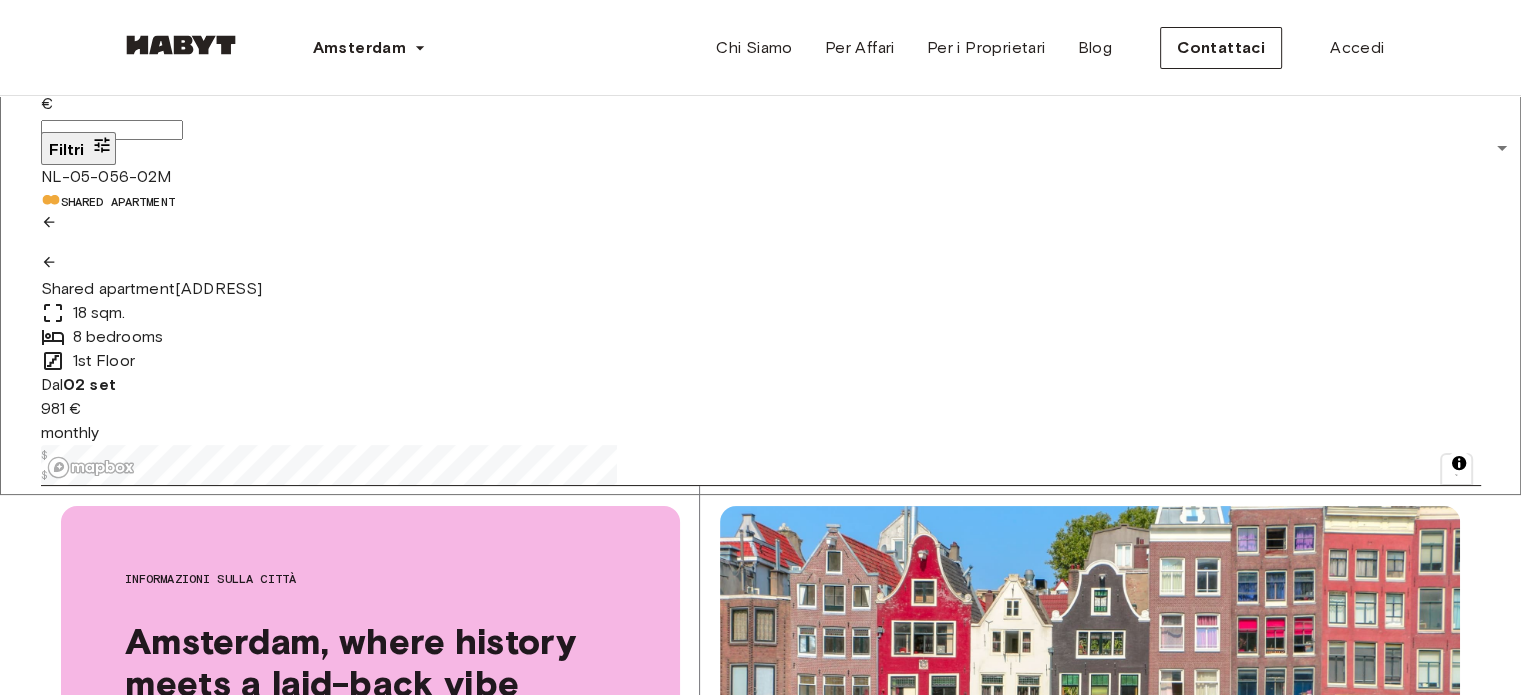 scroll, scrollTop: 100, scrollLeft: 0, axis: vertical 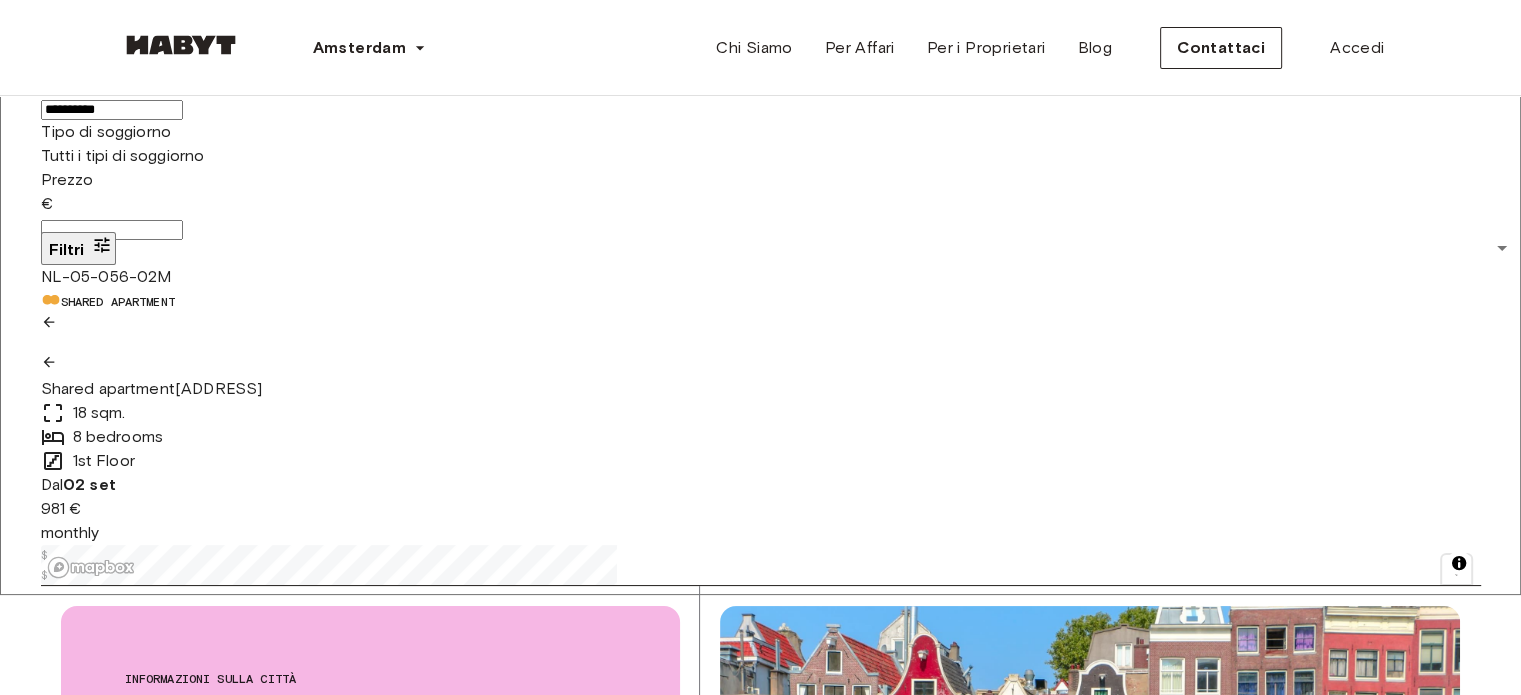 click 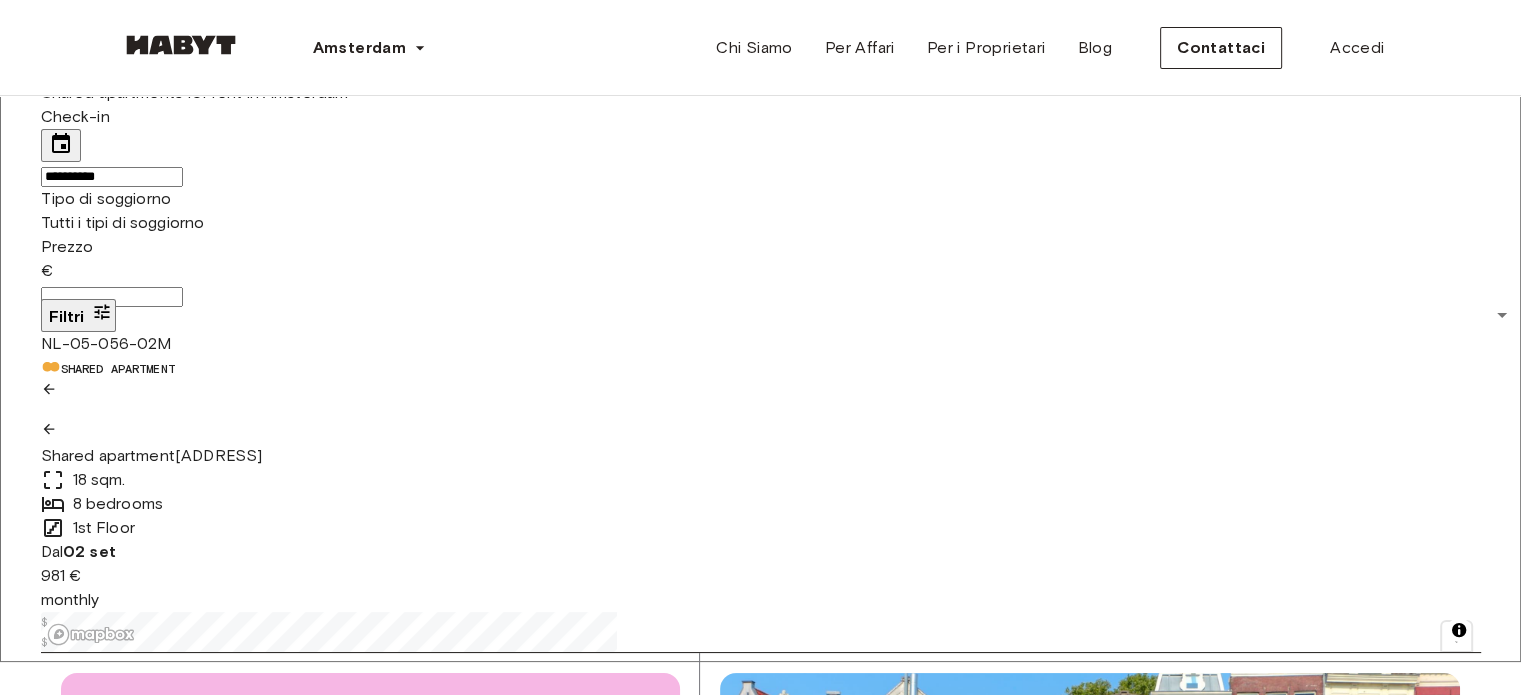 scroll, scrollTop: 0, scrollLeft: 0, axis: both 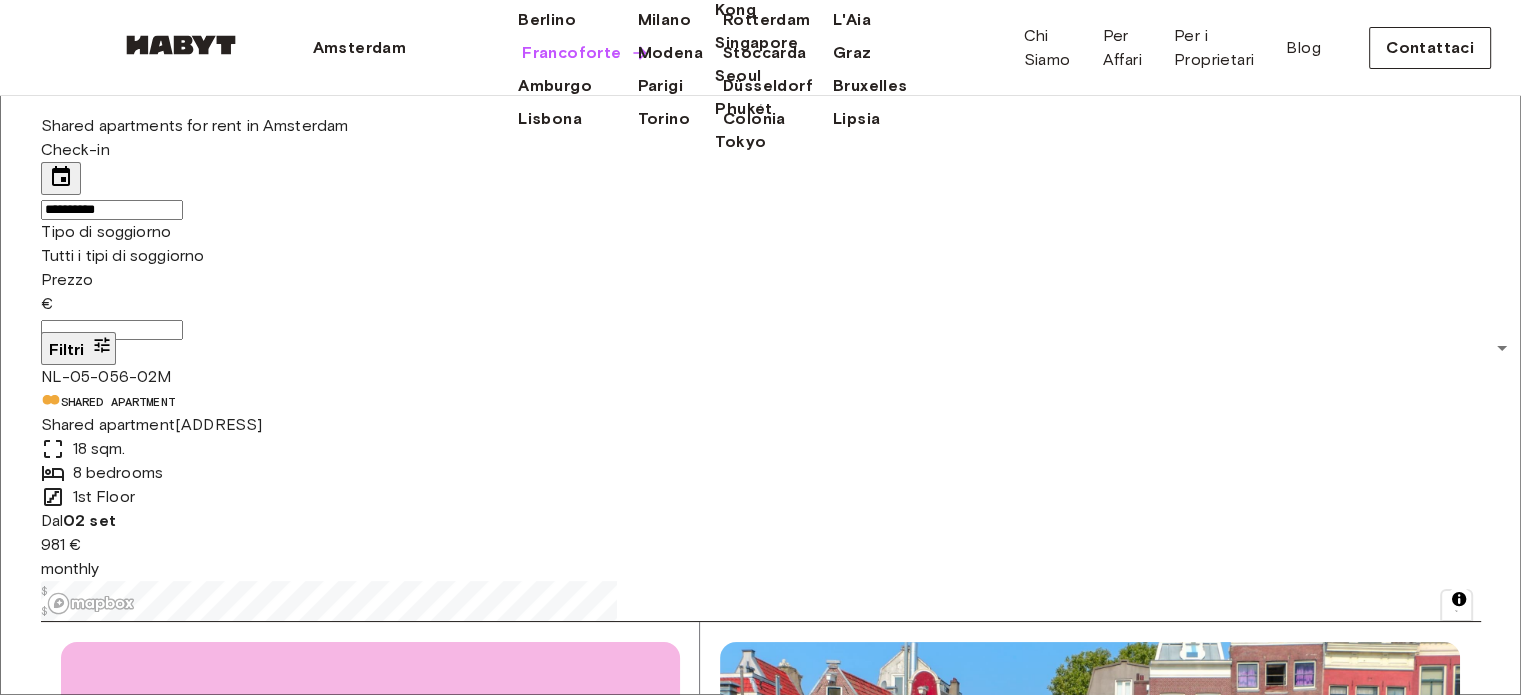 click on "Francoforte" at bounding box center (571, 53) 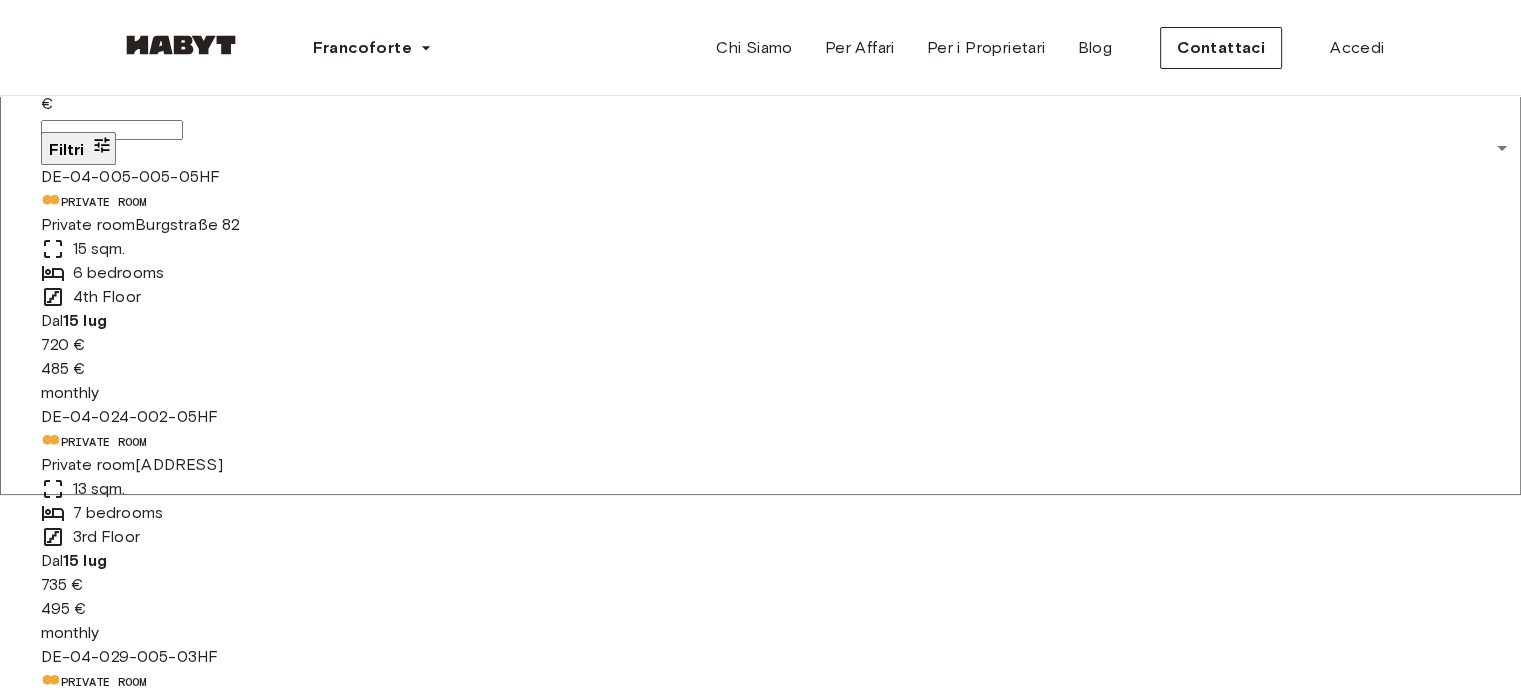 scroll, scrollTop: 500, scrollLeft: 0, axis: vertical 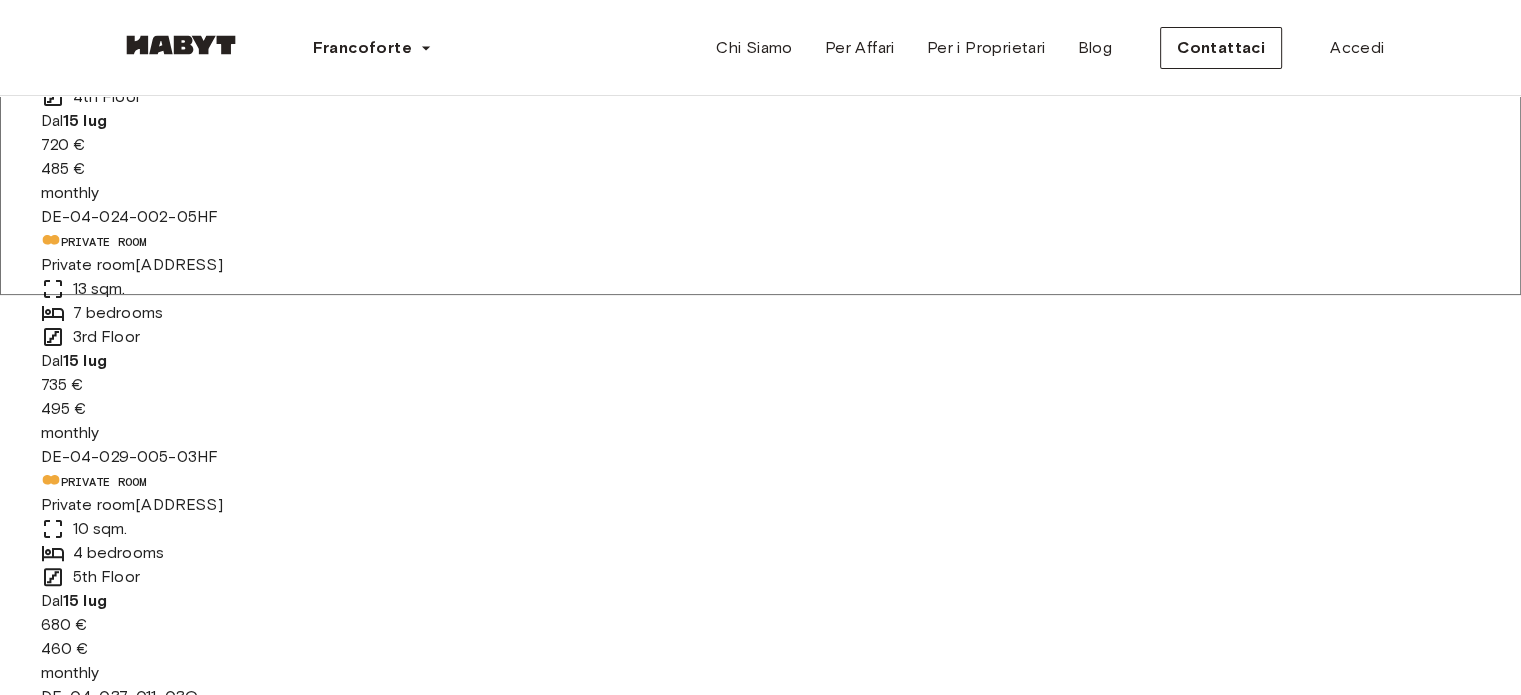 click at bounding box center [761, 3613] 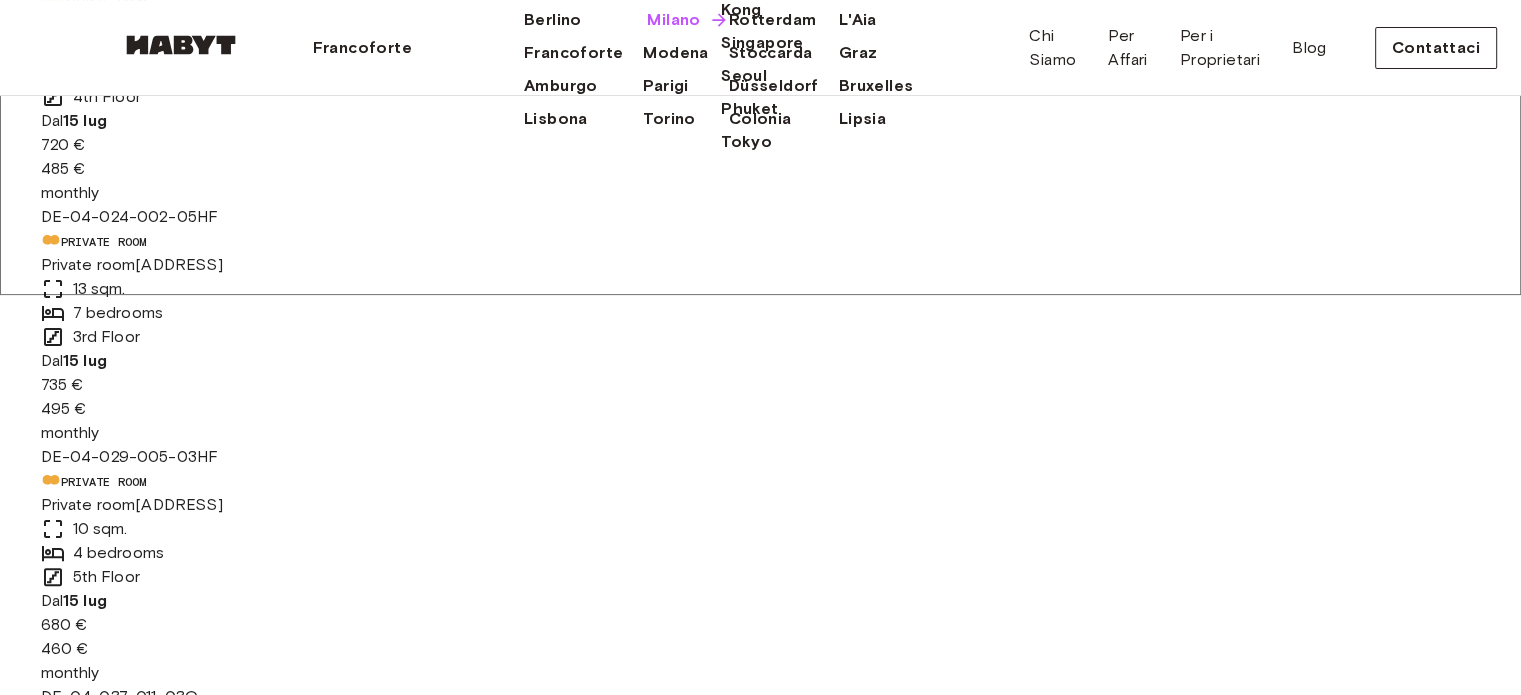 click on "Milano" at bounding box center (673, 20) 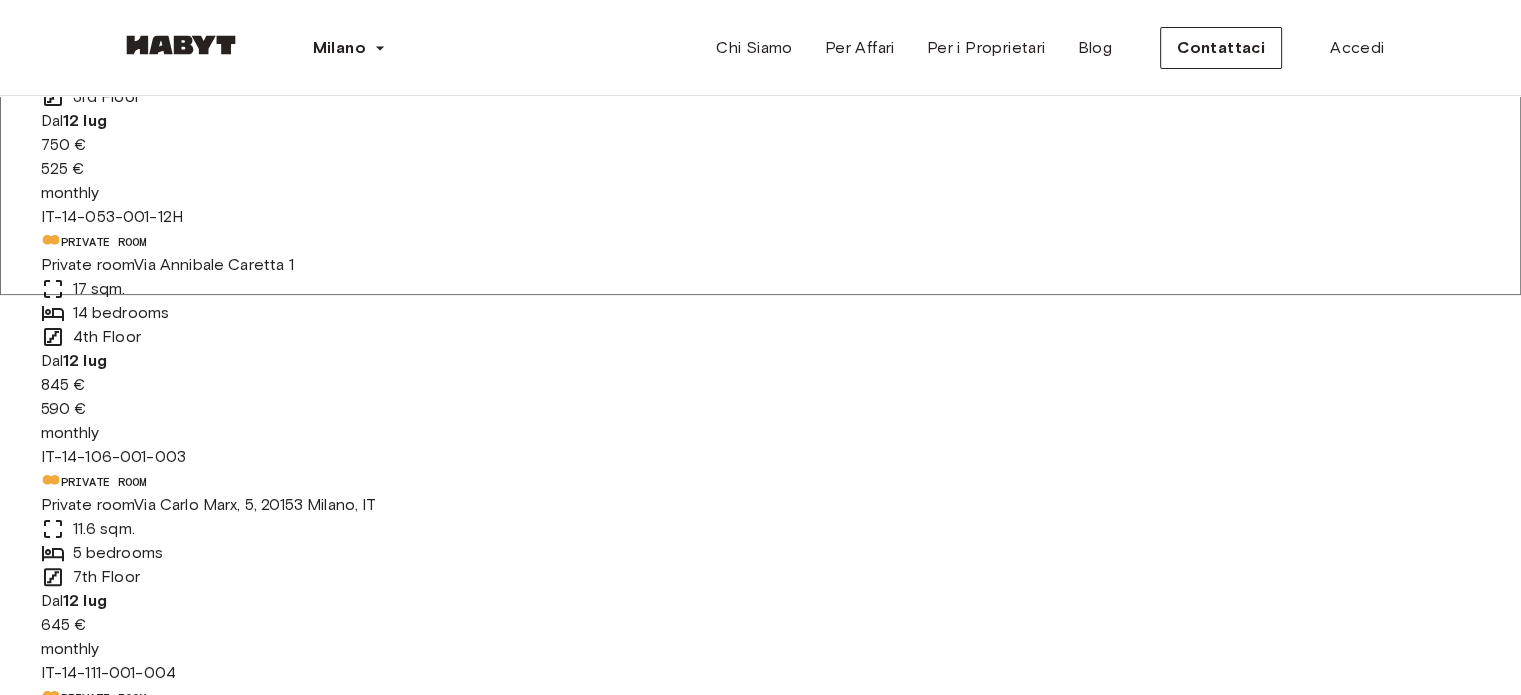scroll, scrollTop: 0, scrollLeft: 0, axis: both 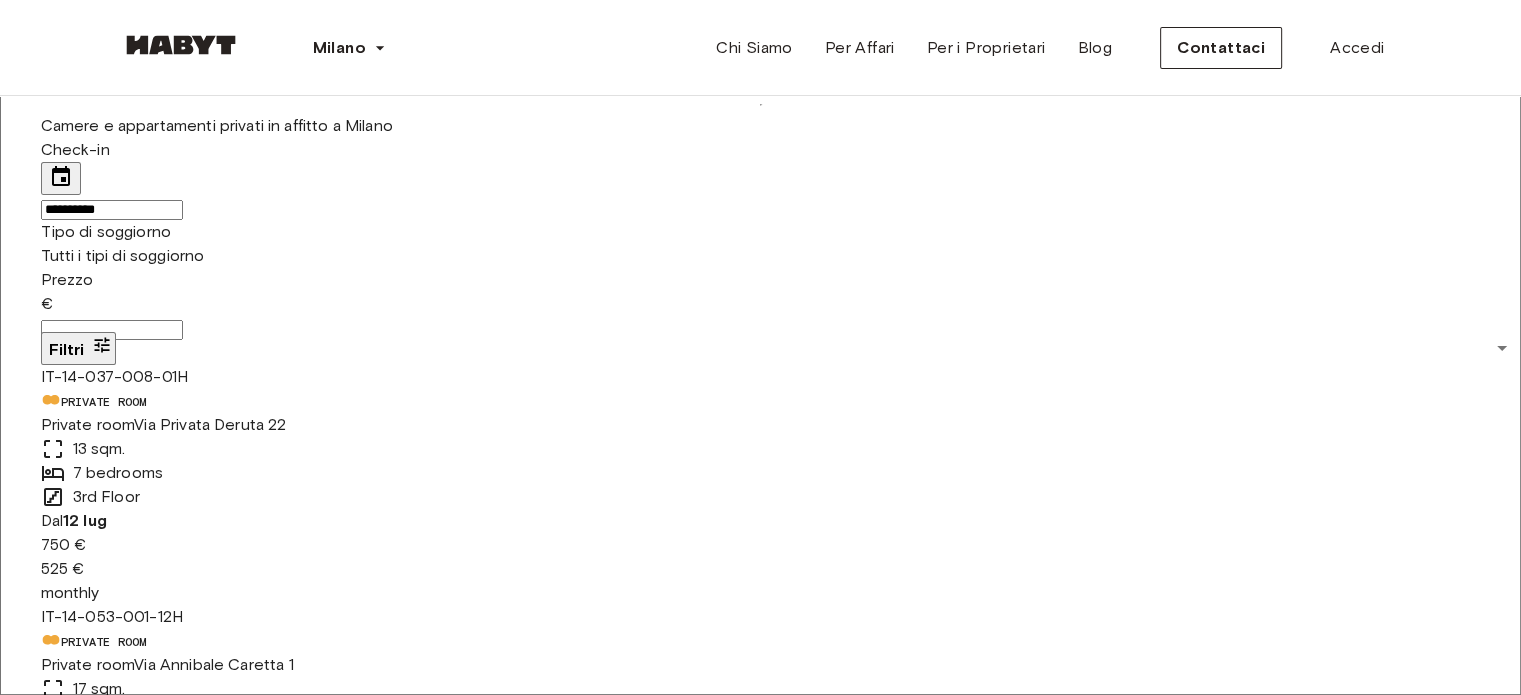drag, startPoint x: 809, startPoint y: 414, endPoint x: 1220, endPoint y: 505, distance: 420.95367 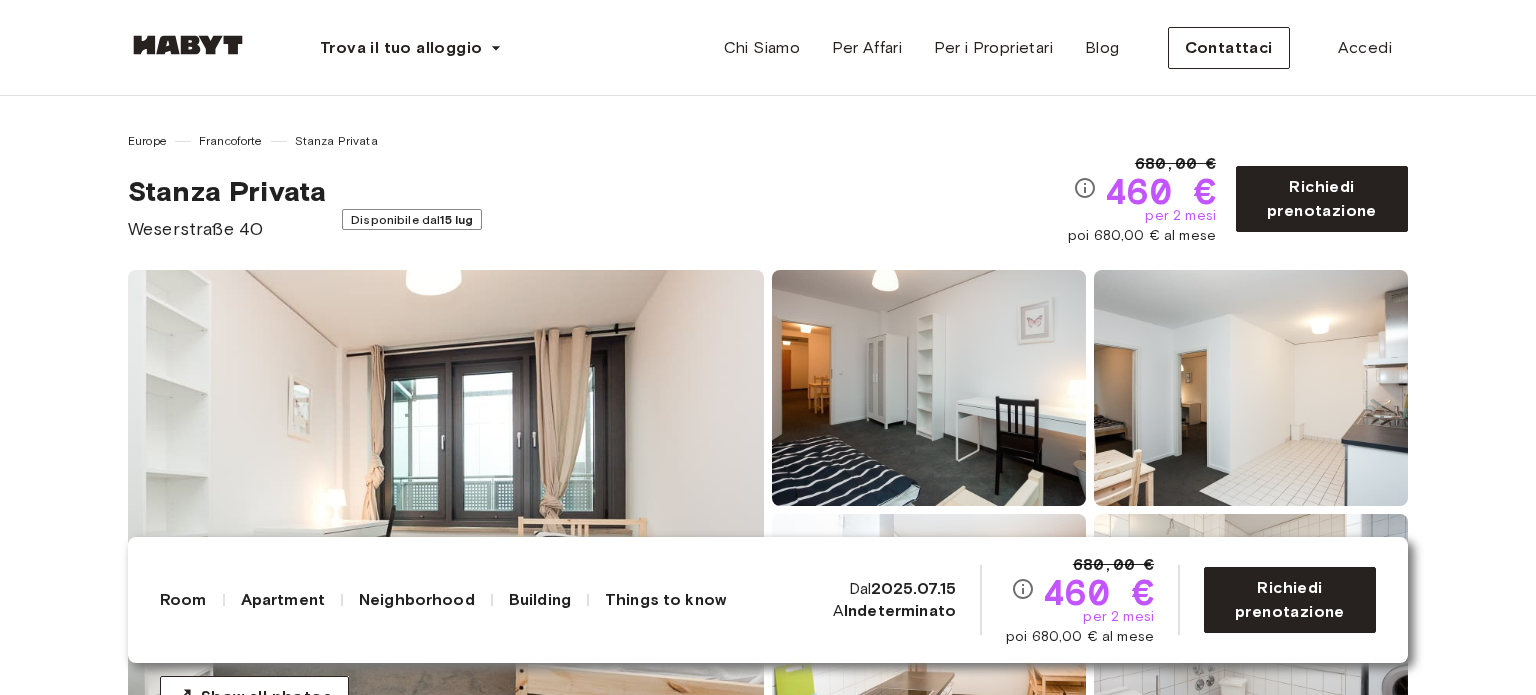 scroll, scrollTop: 700, scrollLeft: 0, axis: vertical 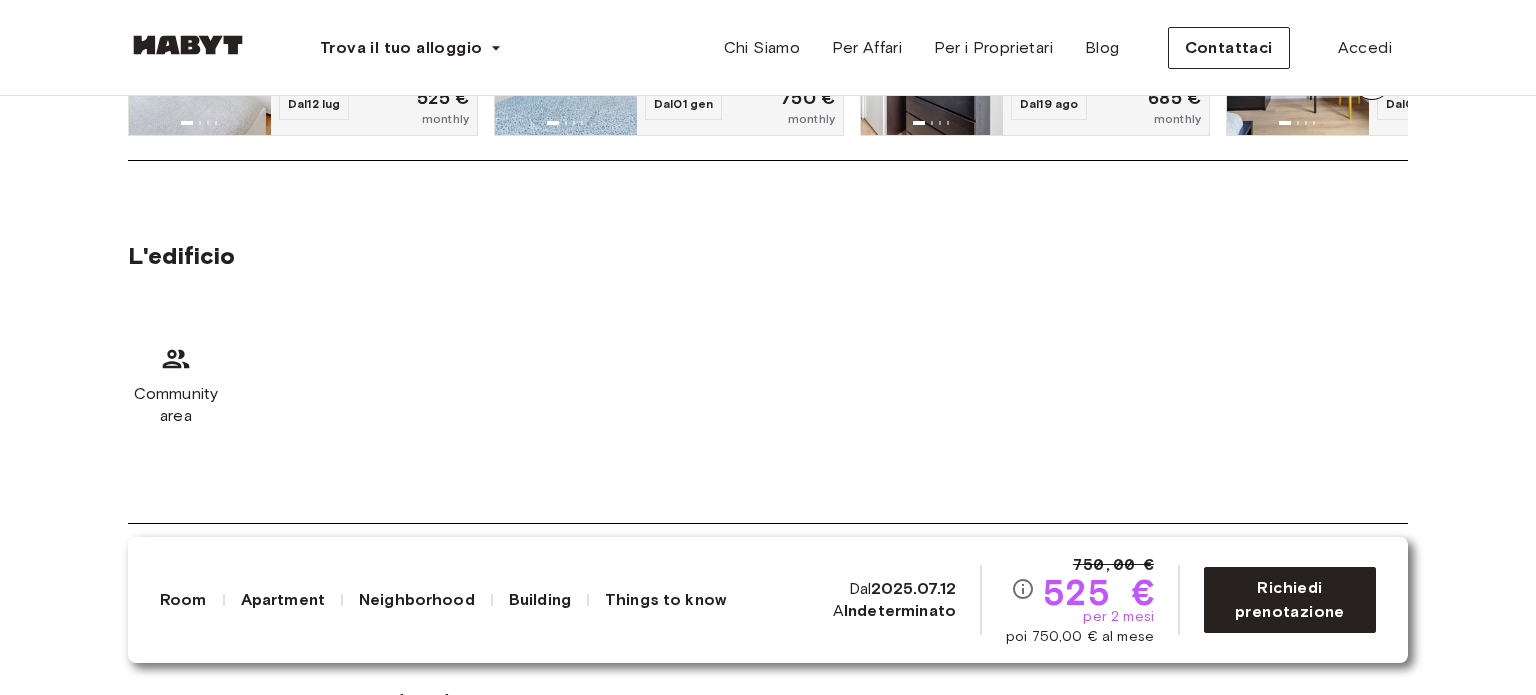 click on "L'edificio" at bounding box center [182, 256] 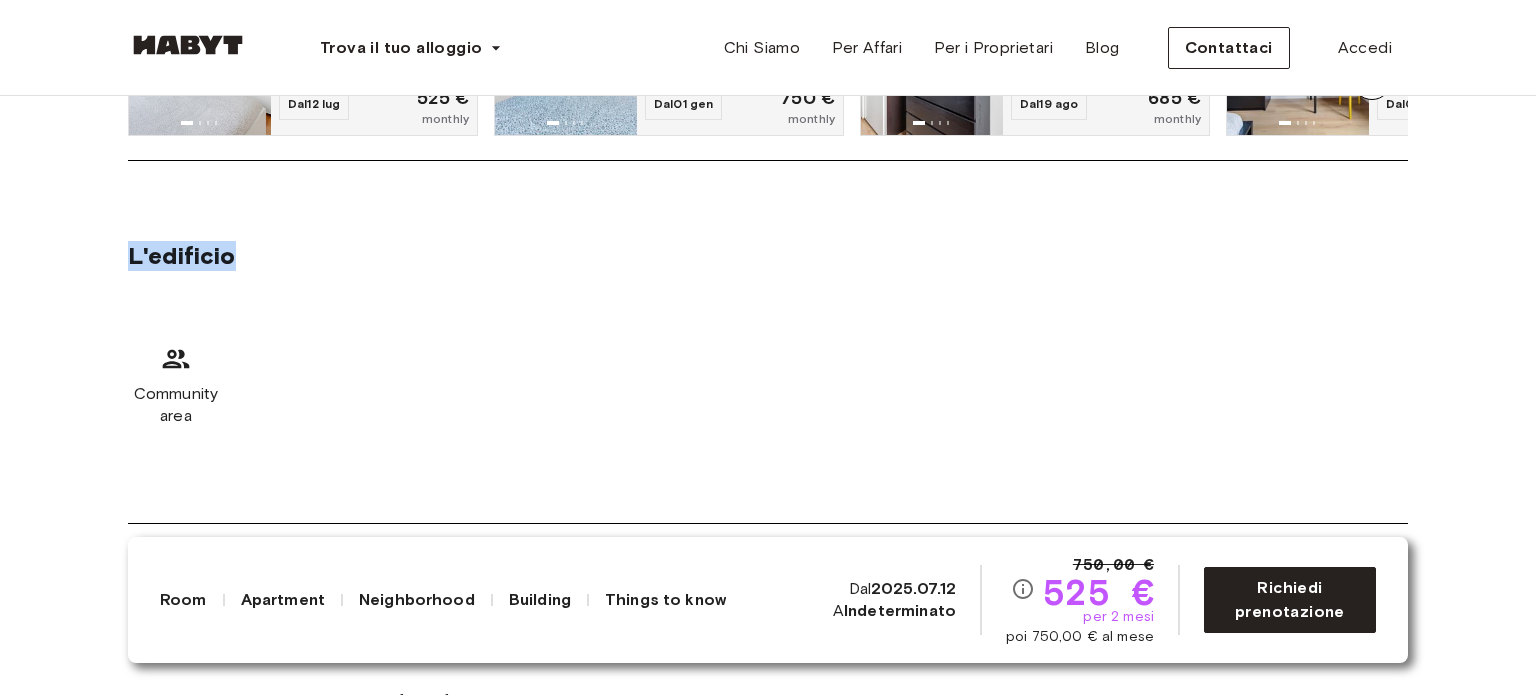 click on "L'edificio" at bounding box center (182, 256) 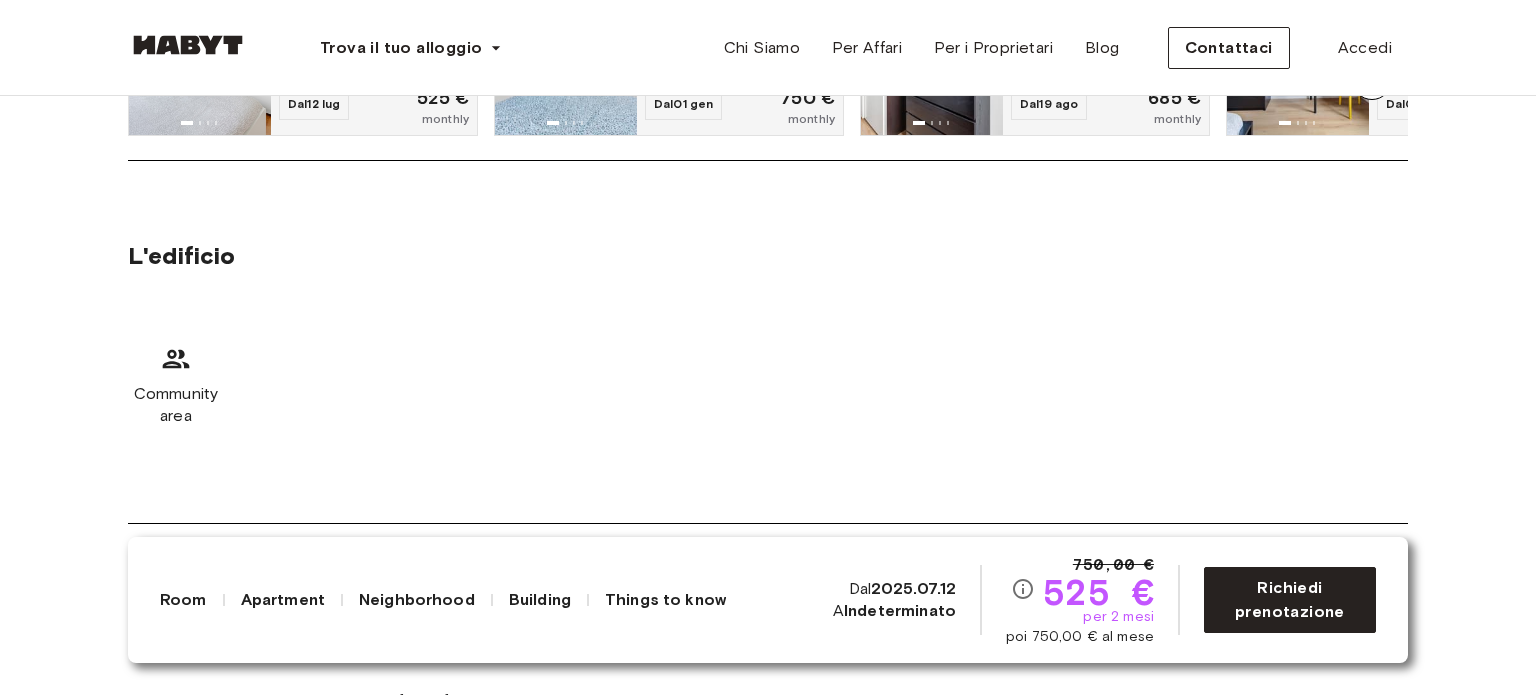 click on "L'edificio Community area" at bounding box center [768, 358] 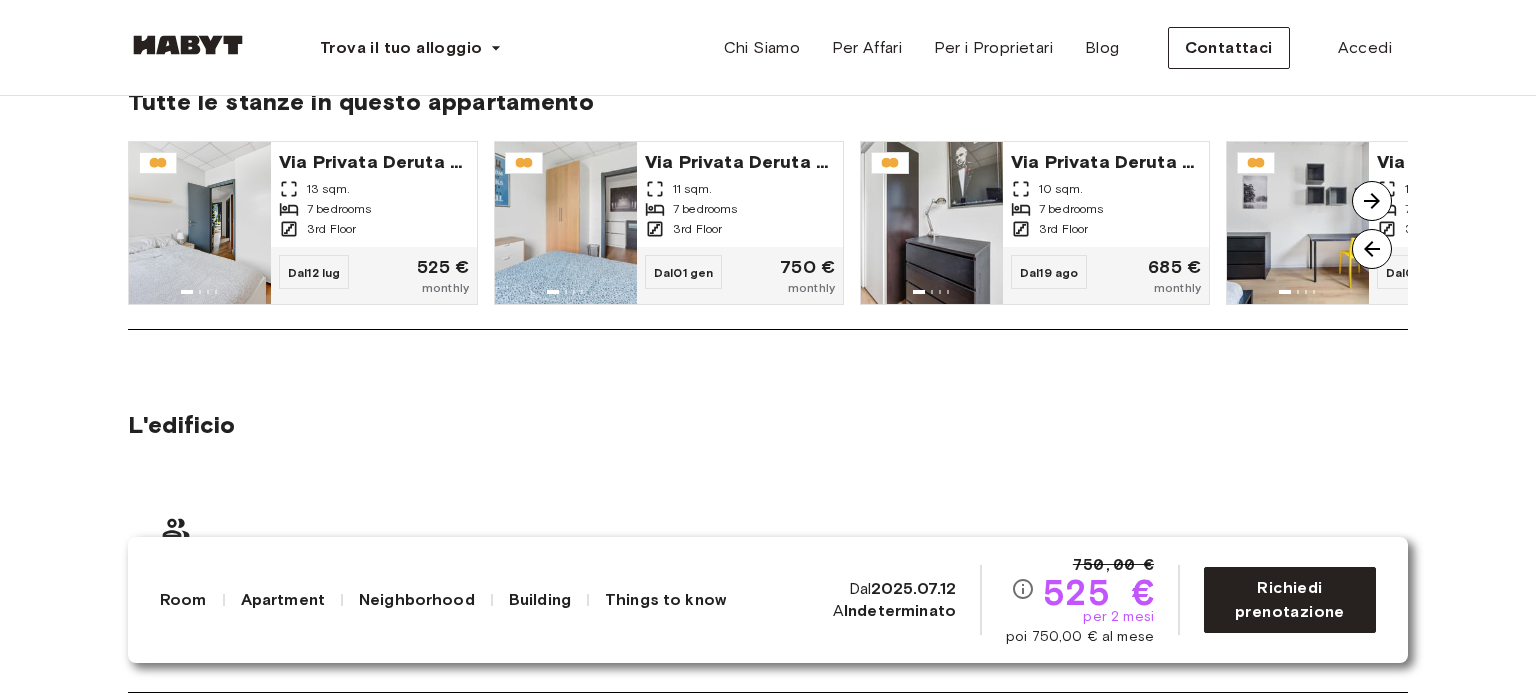 scroll, scrollTop: 1700, scrollLeft: 0, axis: vertical 